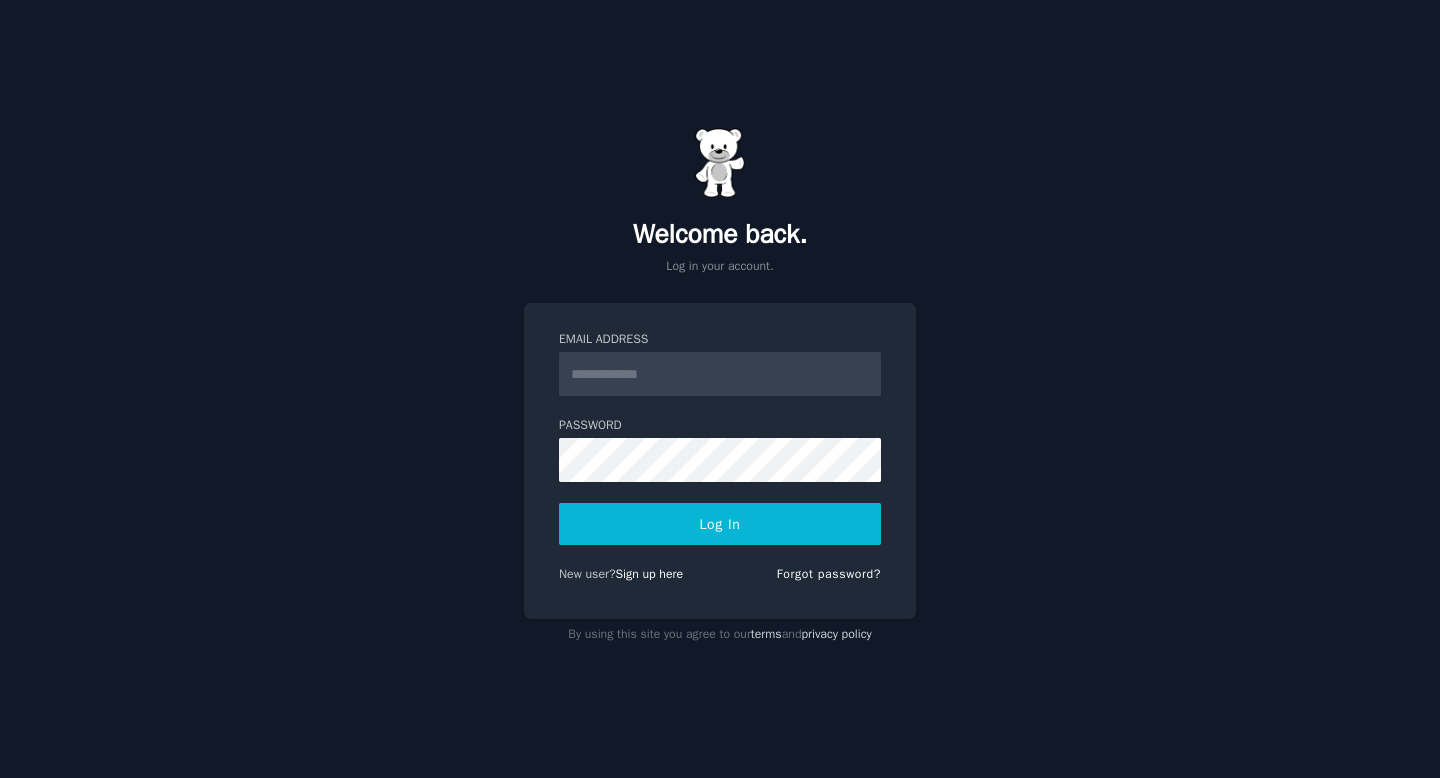 scroll, scrollTop: 0, scrollLeft: 0, axis: both 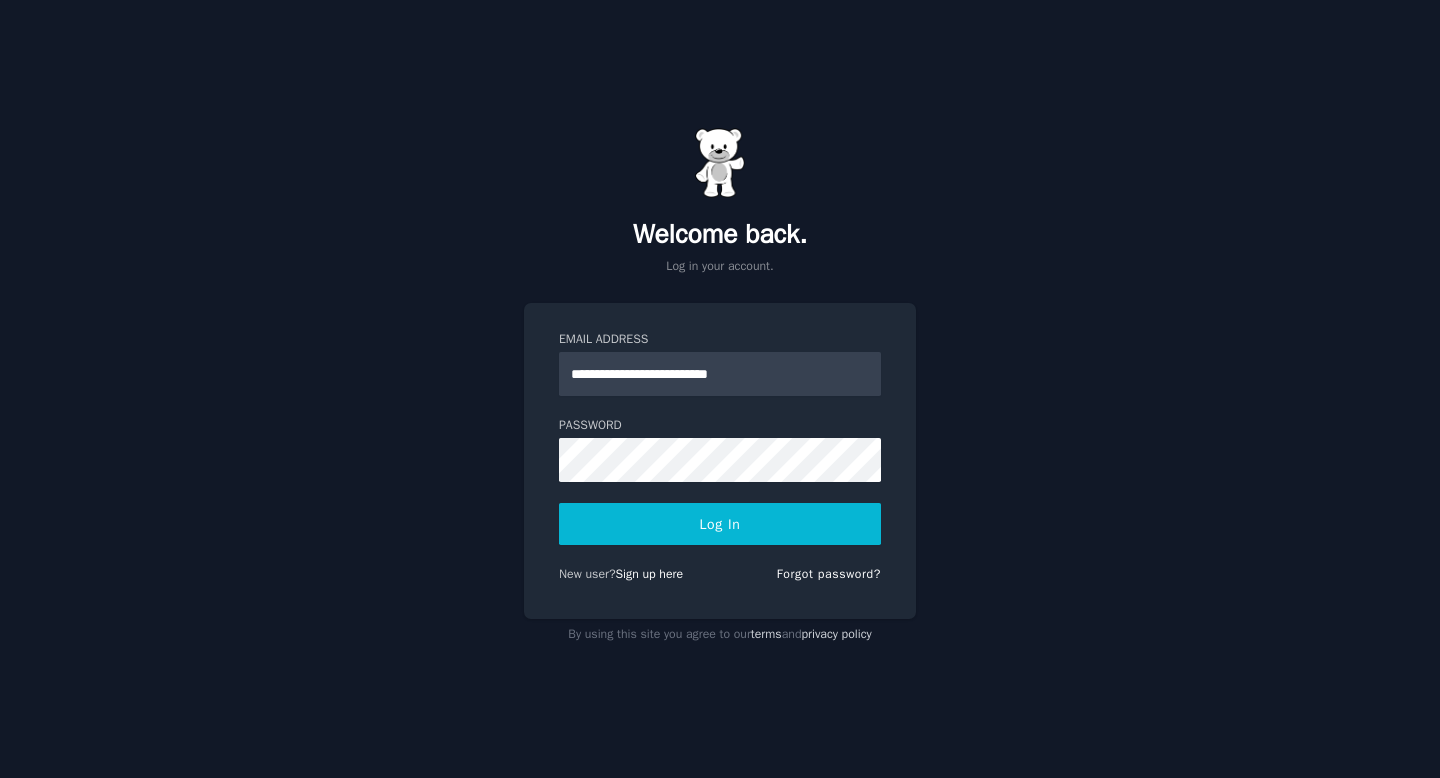 click on "Log In" at bounding box center (720, 524) 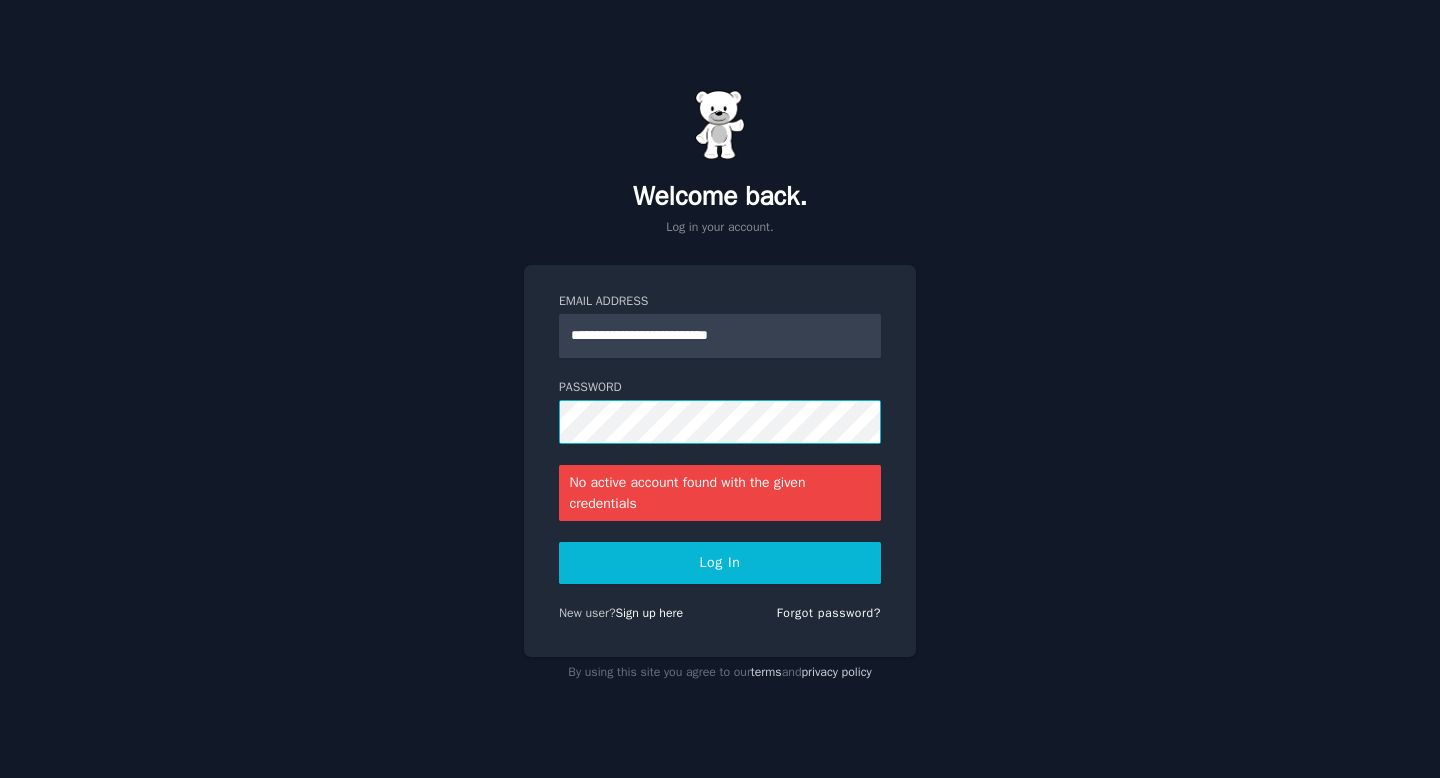 click on "**********" at bounding box center (720, 461) 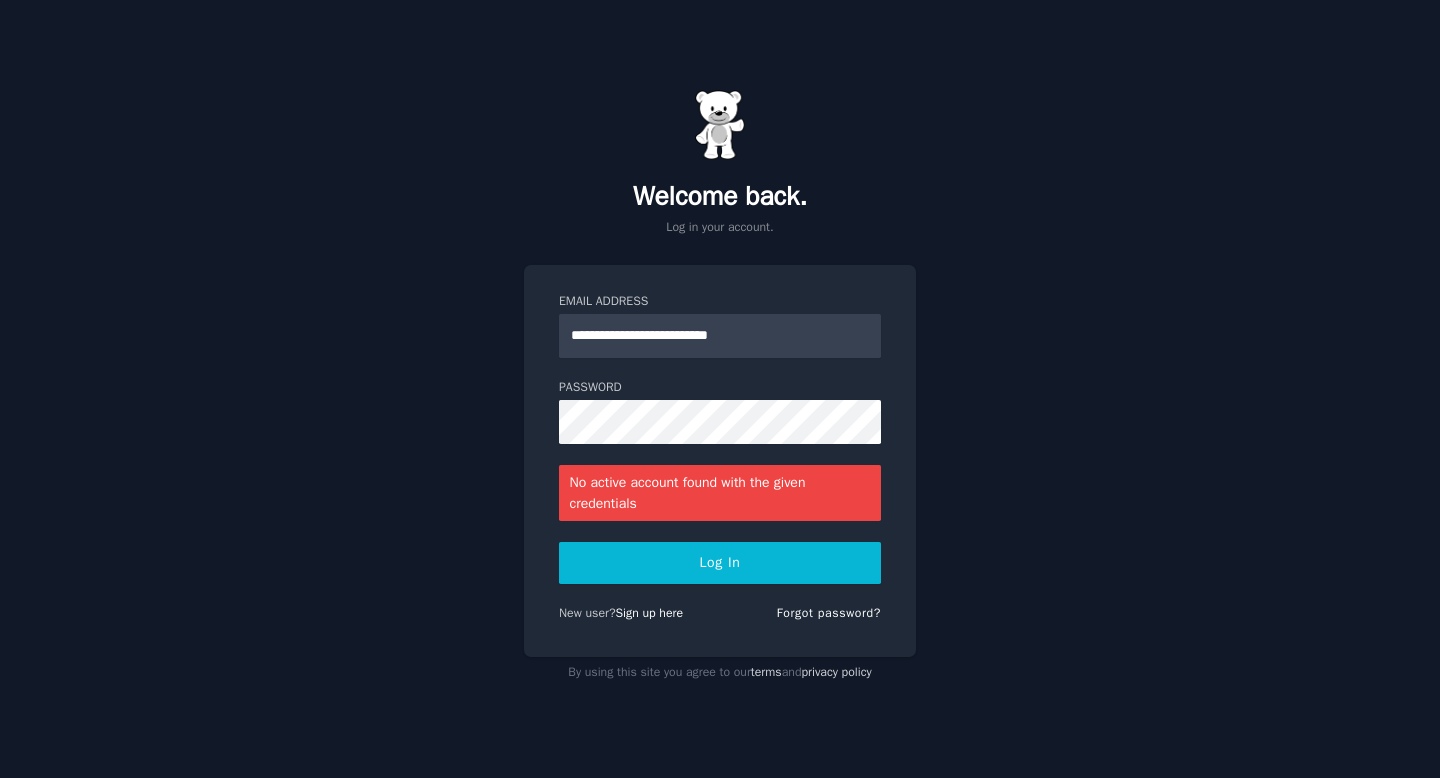 click on "Log In" at bounding box center (720, 563) 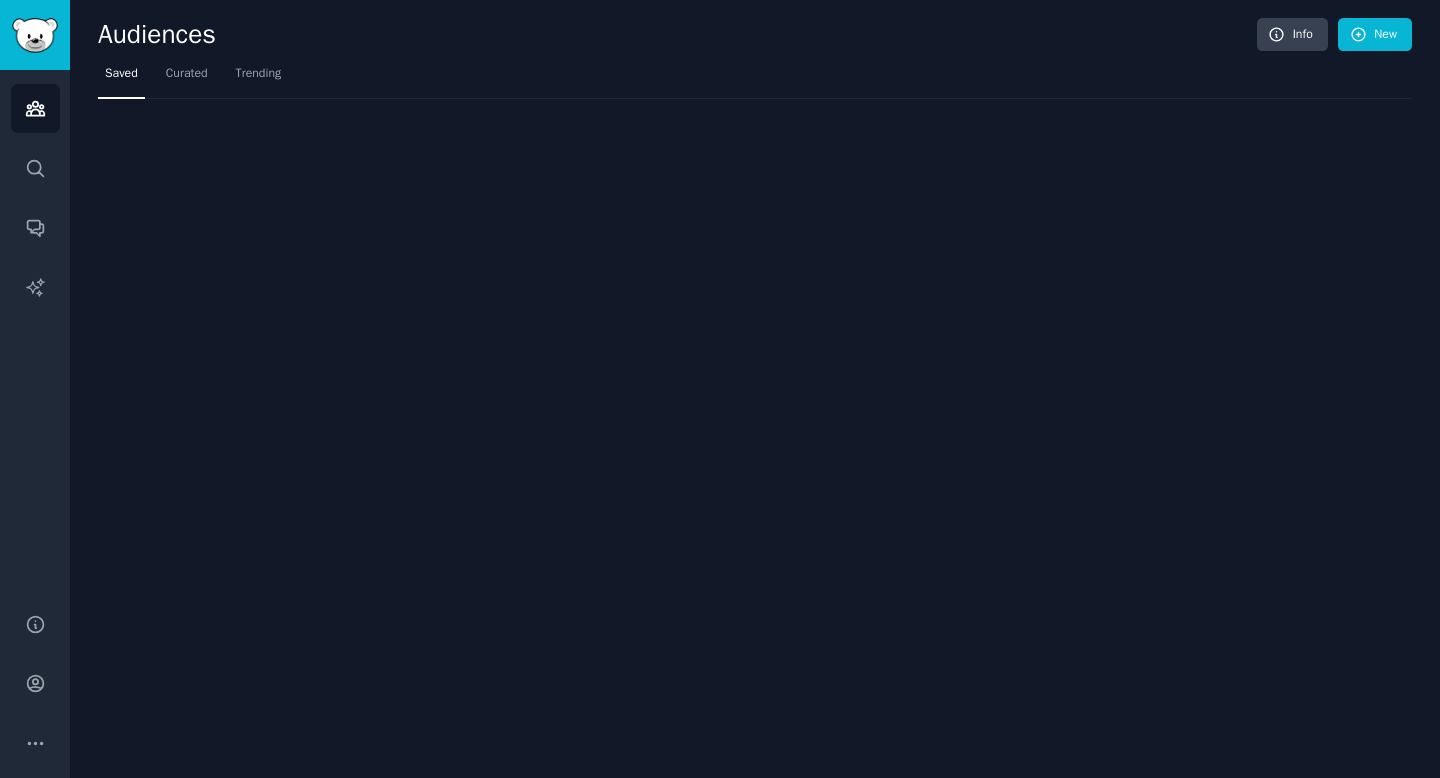 scroll, scrollTop: 0, scrollLeft: 0, axis: both 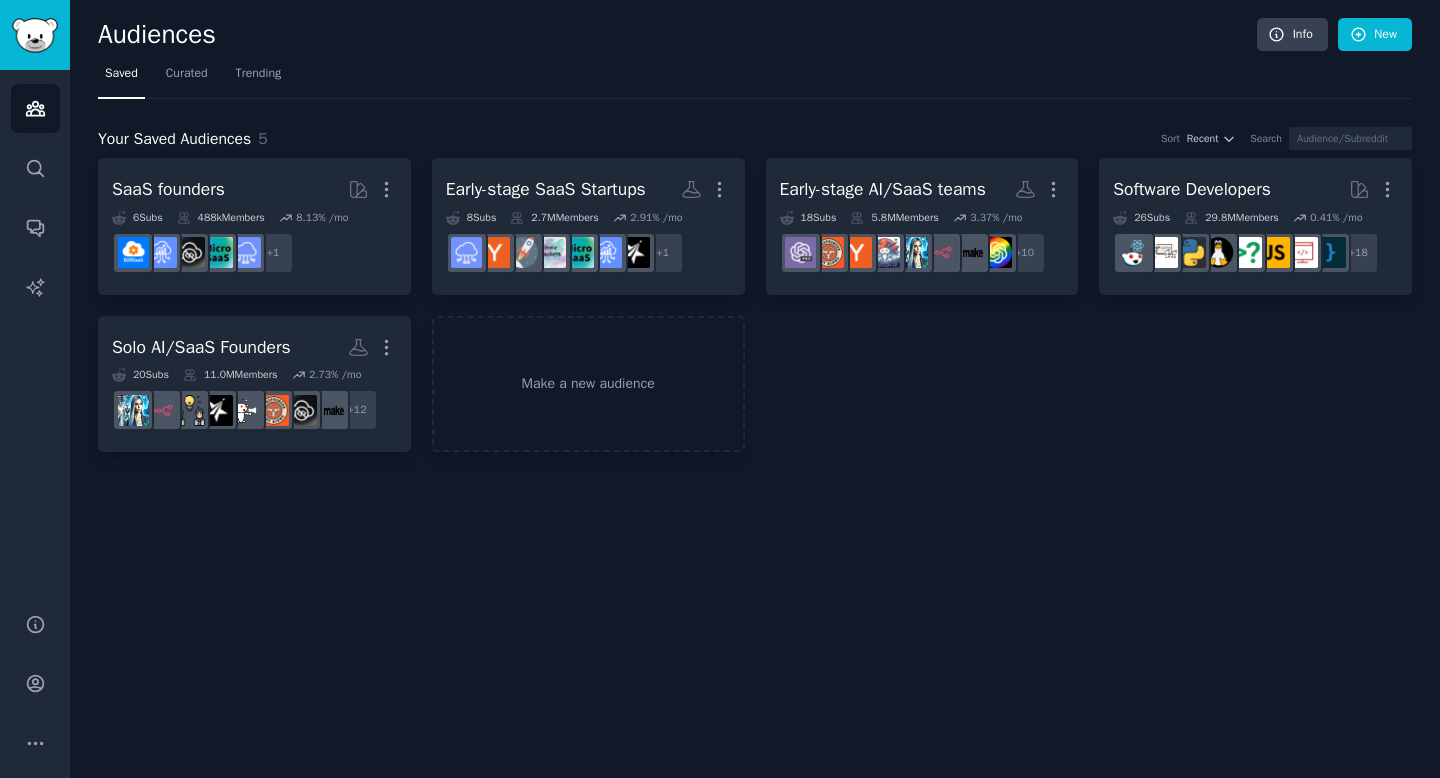 click on "Audiences Info New Saved Curated Trending Your Saved Audiences 5 Sort Recent Search SaaS founders More 6  Sub s 488k  Members 8.13 % /mo + 1 Early-stage SaaS Startups More 8  Sub s 2.7M  Members 2.91 % /mo + 1 Early-stage AI/SaaS teams More 18  Sub s 5.8M  Members 3.37 % /mo + 10 Software Developers More 26  Sub s 29.8M  Members 0.41 % /mo + 18 Solo AI/SaaS Founders More 20  Sub s 11.0M  Members 2.73 % /mo + 12 Make a new audience" 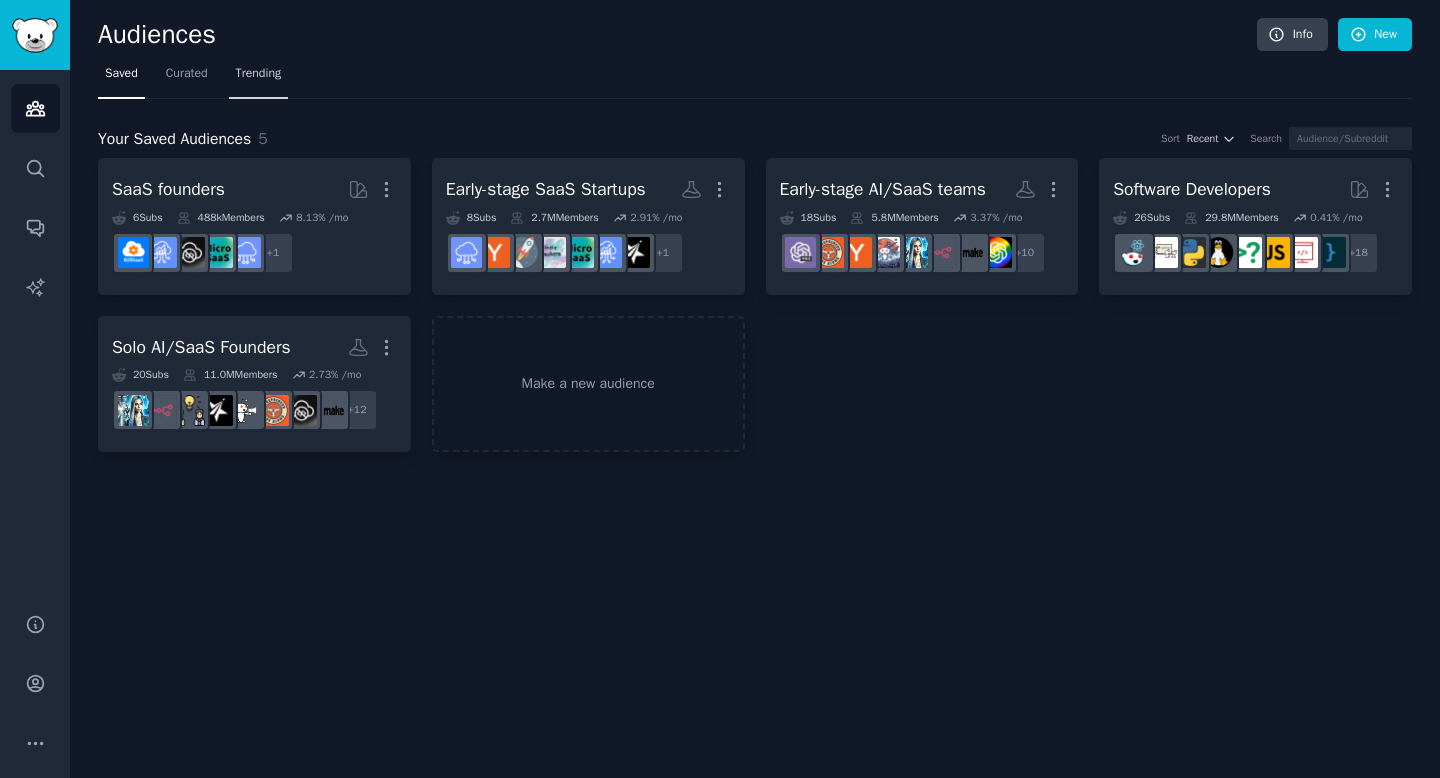 click on "Trending" at bounding box center (259, 74) 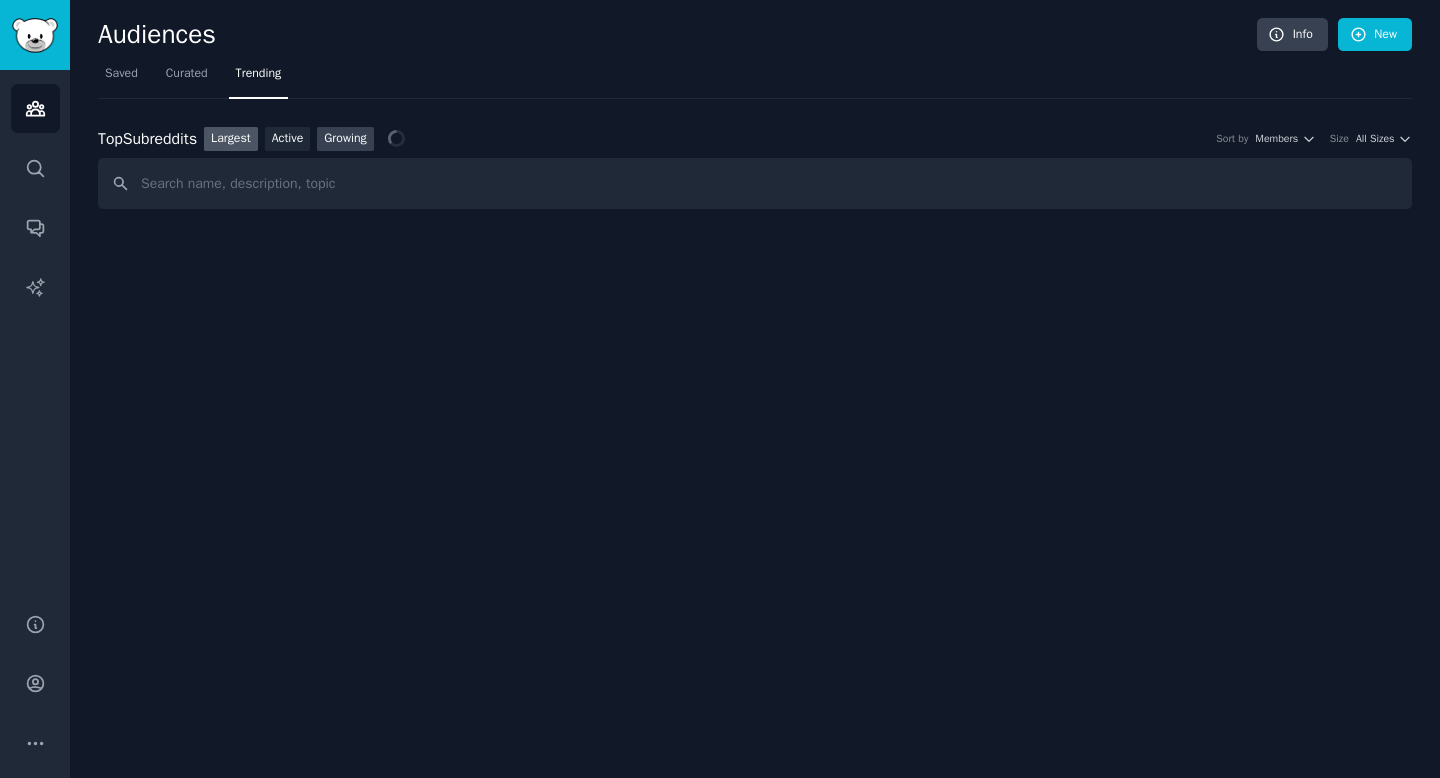 click on "Growing" at bounding box center (345, 139) 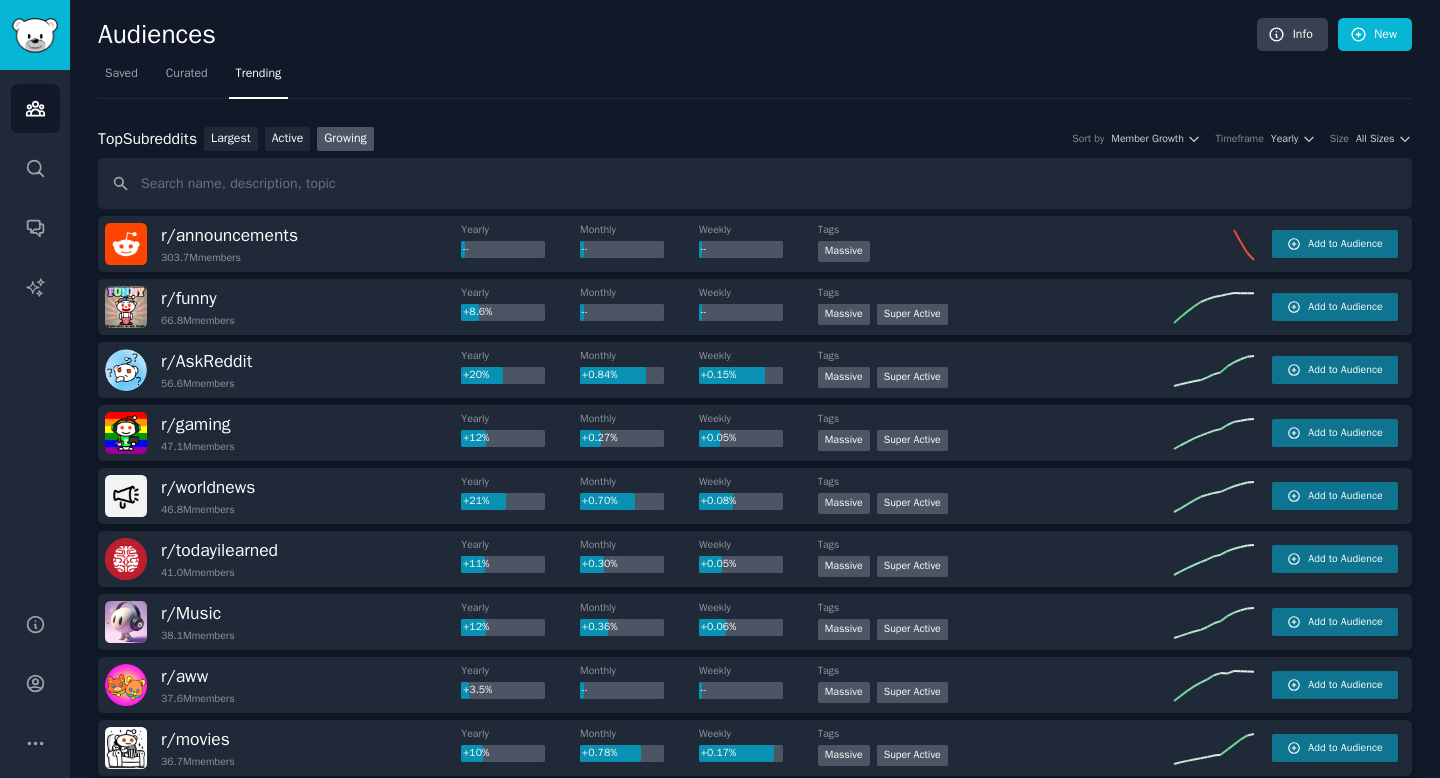 click on "Top   Subreddits Top Subreddits Largest Active Growing Sort by Member Growth Timeframe Yearly Size All Sizes r/ announcements 303.7M  members Yearly -- Monthly -- Weekly -- Tags Massive Add to Audience r/ funny 66.8M  members Yearly +8.6% Monthly -- Weekly -- Tags Massive Super Active Add to Audience r/ AskReddit 56.6M  members Yearly +20% Monthly +0.84% Weekly +0.15% Tags Massive Super Active Add to Audience r/ gaming 47.1M  members Yearly +12% Monthly +0.27% Weekly +0.05% Tags Massive Super Active Add to Audience r/ worldnews 46.8M  members Yearly +21% Monthly +0.70% Weekly +0.08% Tags Massive Super Active Add to Audience r/ todayilearned 41.0M  members Yearly +11% Monthly +0.30% Weekly +0.05% Tags Massive Super Active Add to Audience r/ Music 38.1M  members Yearly +12% Monthly +0.36% Weekly +0.06% Tags Massive Super Active Add to Audience r/ aww 37.6M  members Yearly +3.5% Monthly -- Weekly -- Tags Massive Super Active Add to Audience r/ movies 36.7M  members Yearly +10% Monthly +0.78% Weekly +0.17% Tags" at bounding box center [755, 1783] 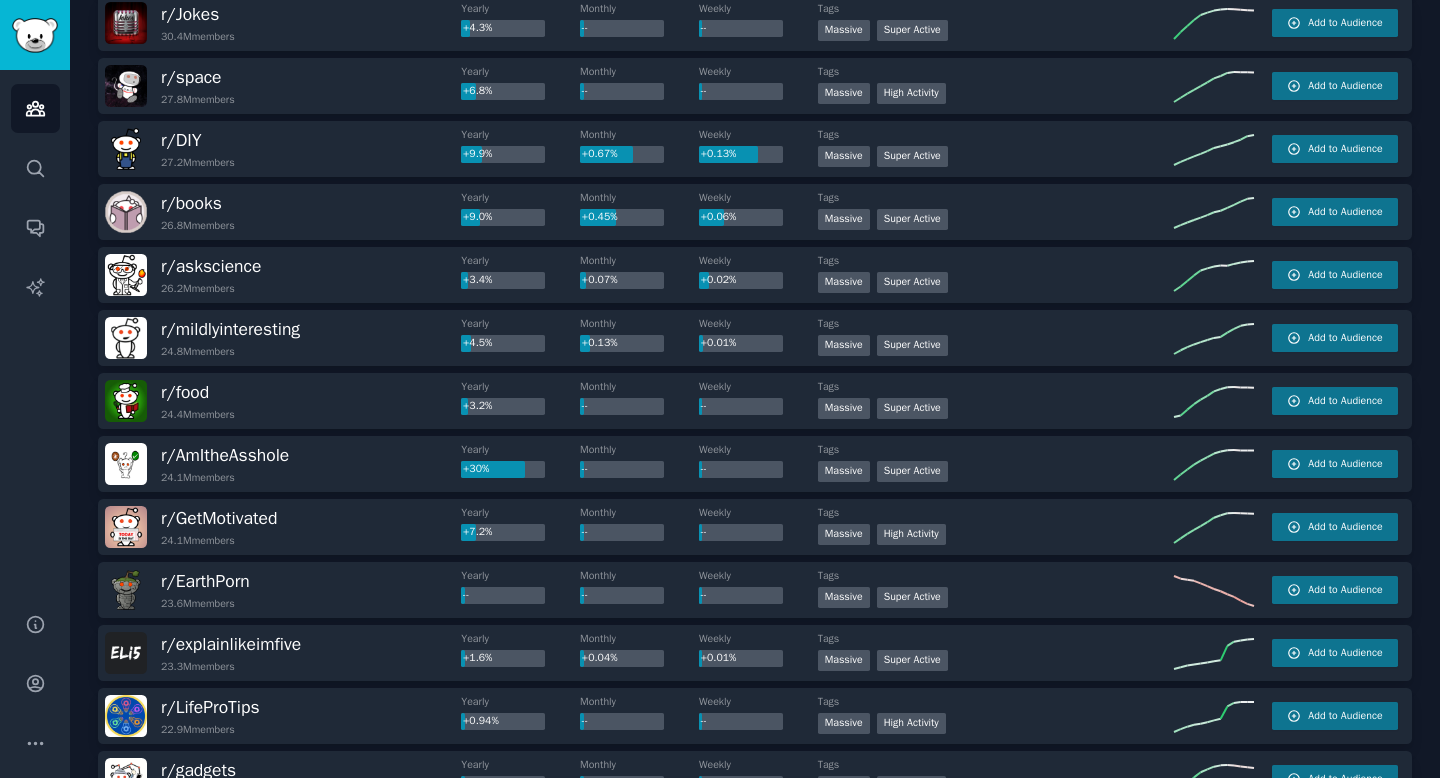 scroll, scrollTop: 1080, scrollLeft: 0, axis: vertical 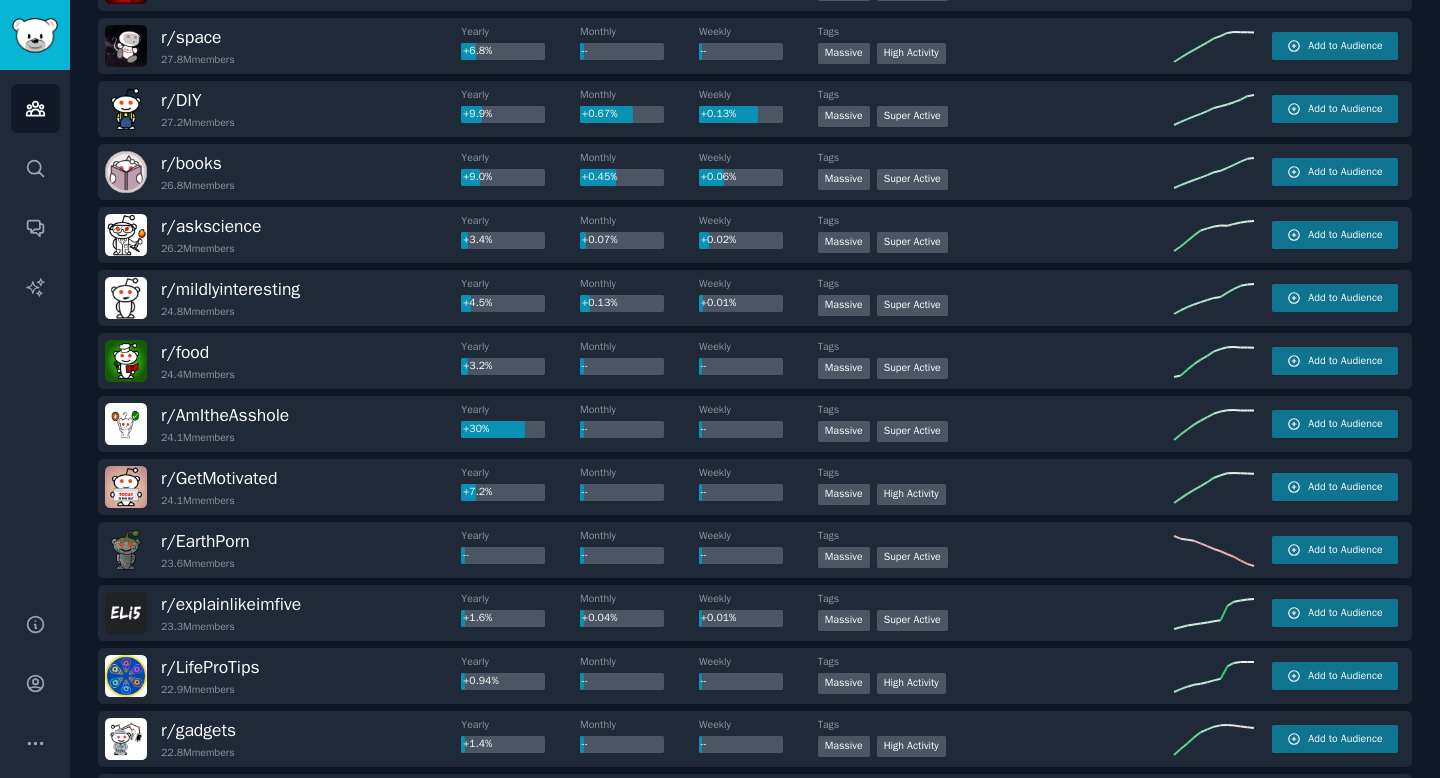 click on "r/ DIY 27.2M  members" at bounding box center [283, 109] 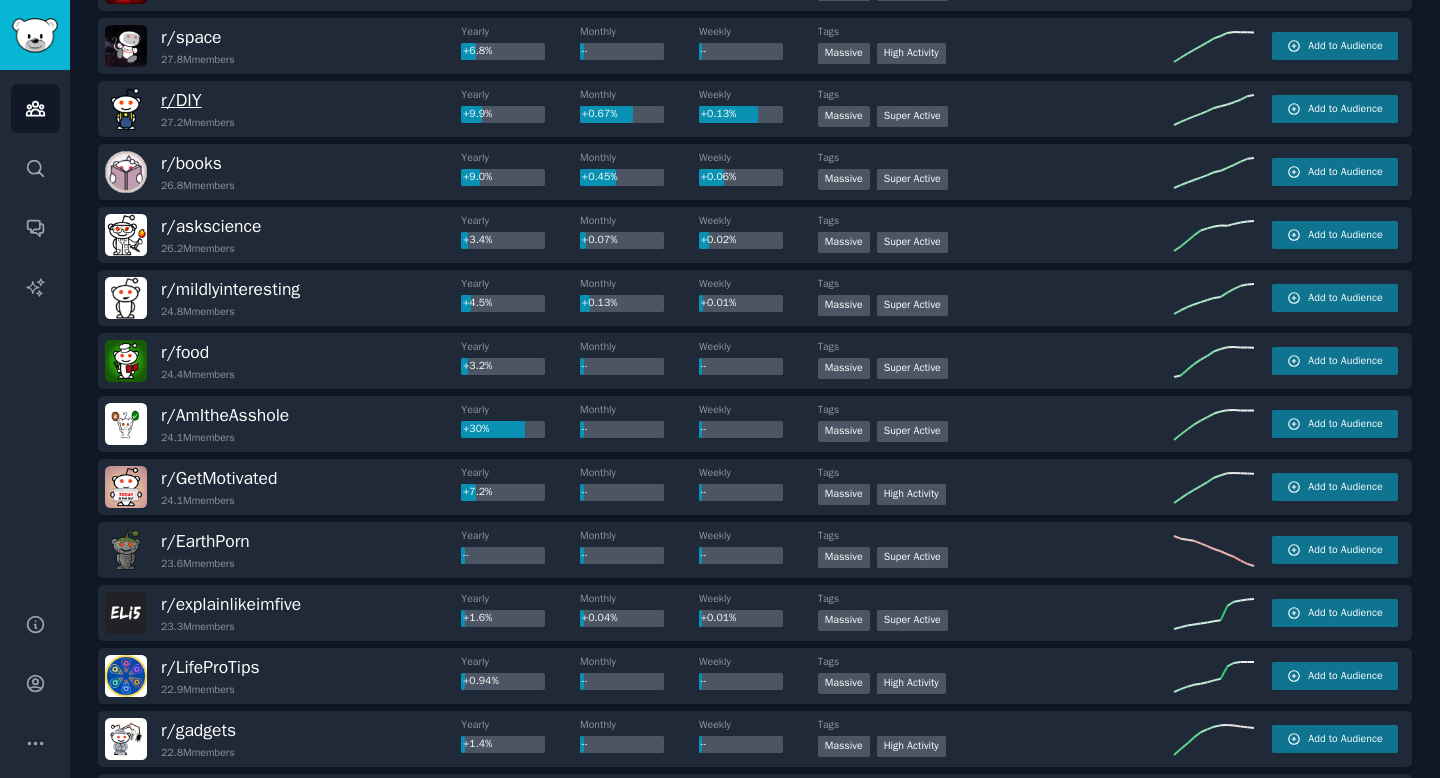 click on "r/ DIY" at bounding box center [181, 100] 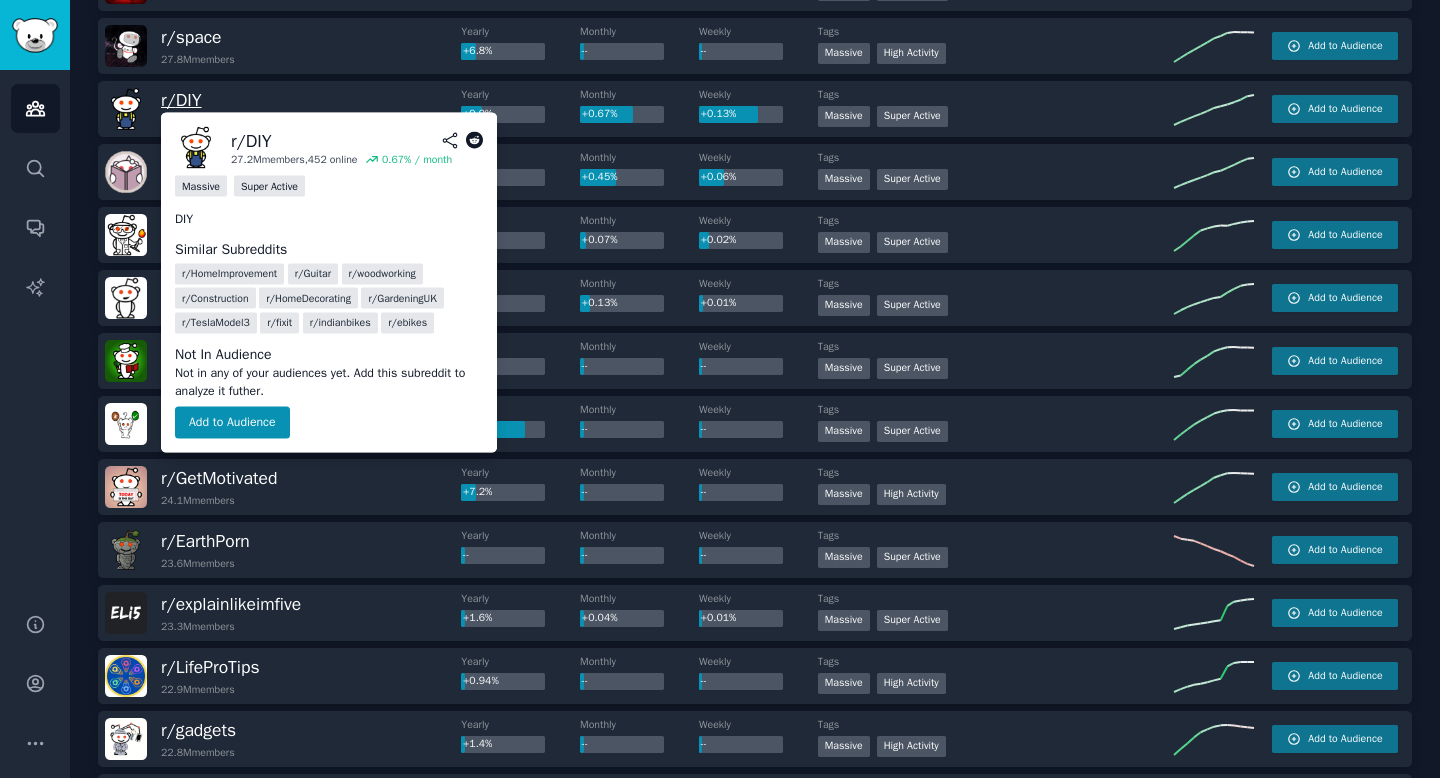 click on "r/ DIY" at bounding box center [181, 100] 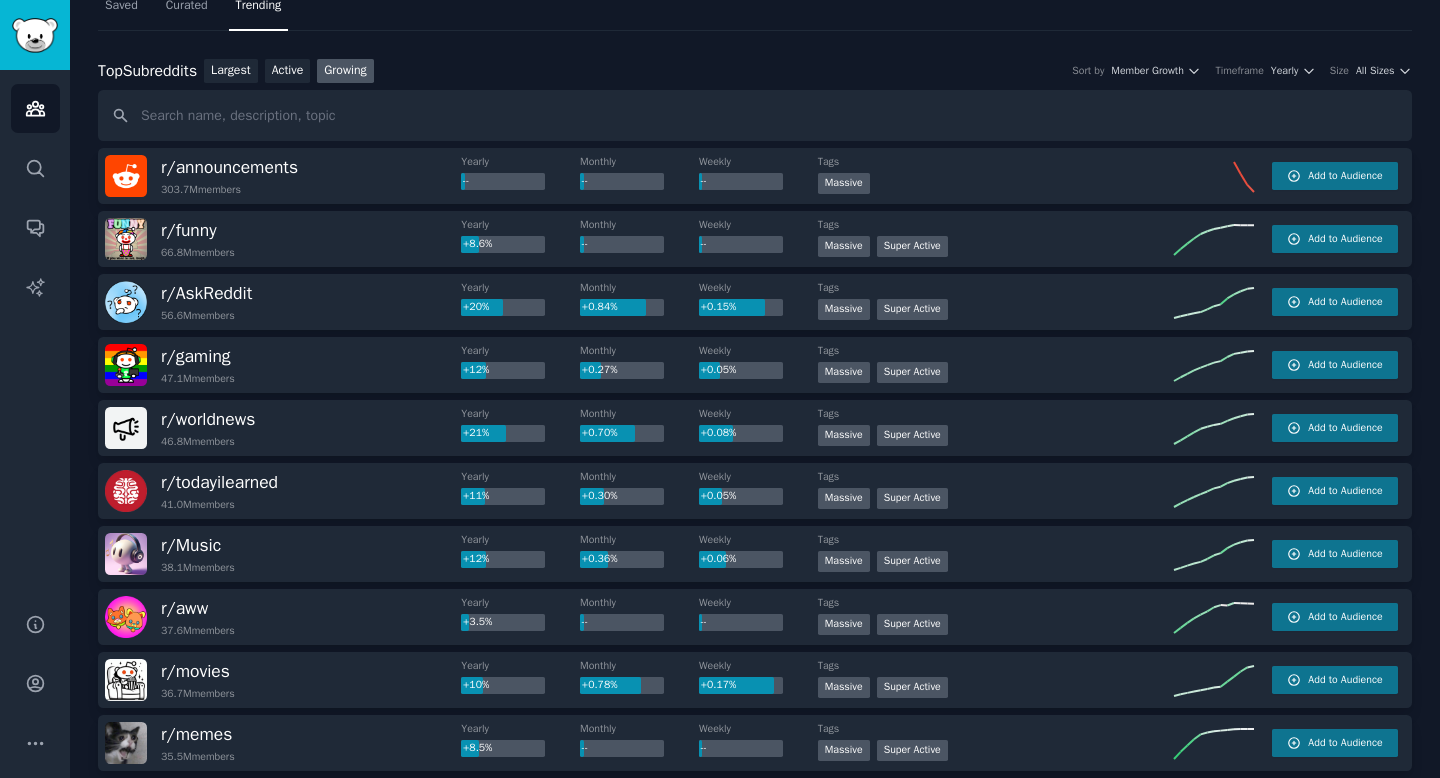 scroll, scrollTop: 0, scrollLeft: 0, axis: both 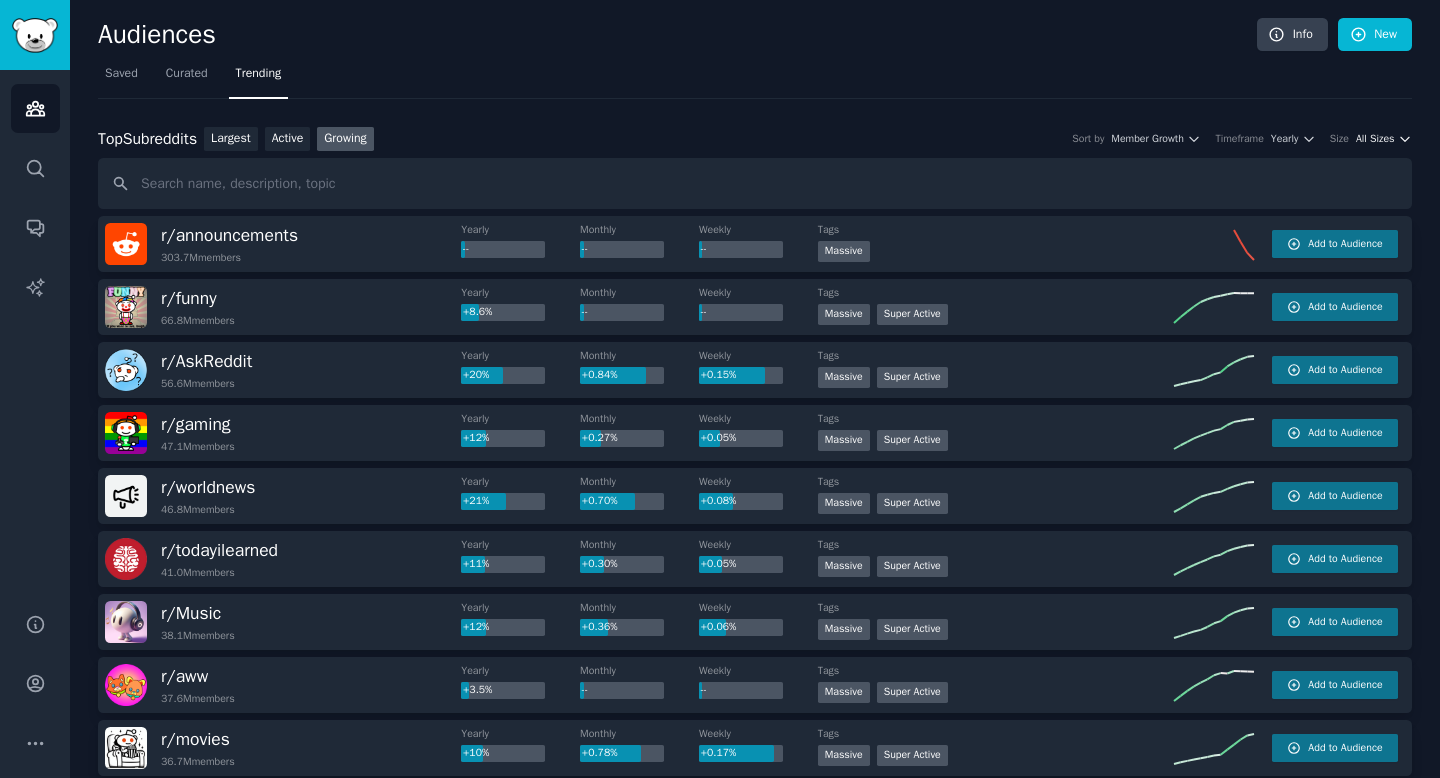click on "All Sizes" at bounding box center [1375, 139] 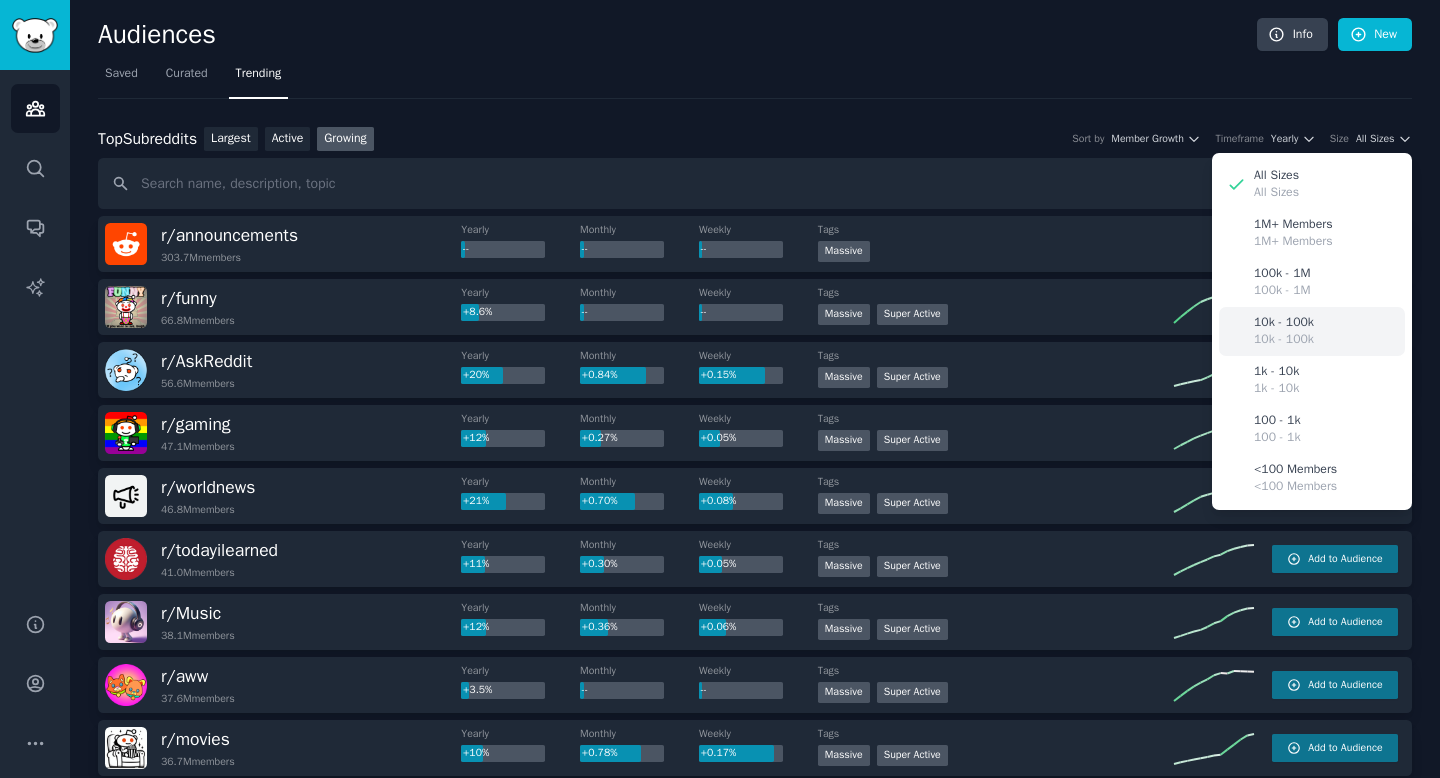 click on "10k - 100k" at bounding box center (1284, 340) 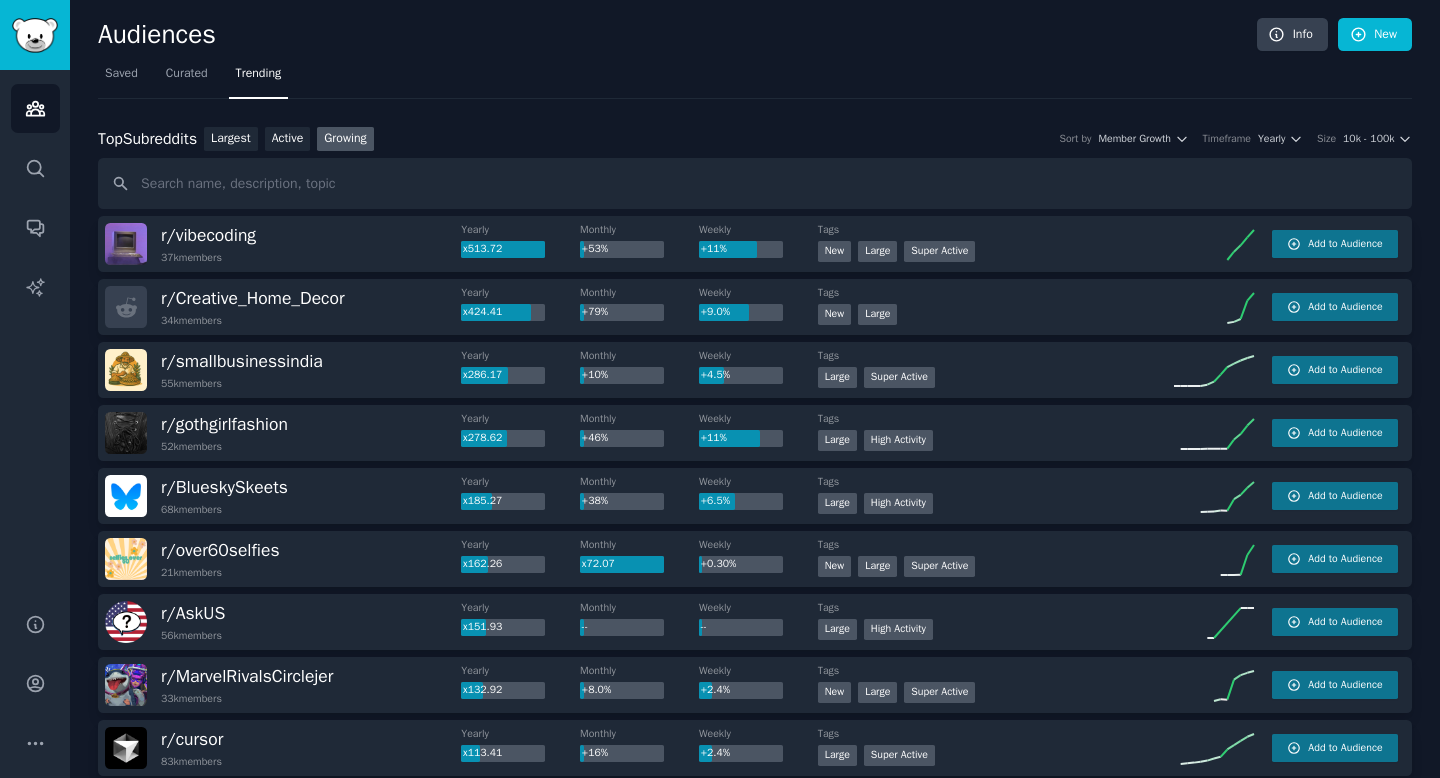 click on "Top   Subreddits Top Subreddits Largest Active Growing Sort by Member Growth Timeframe Yearly Size 10k - 100k r/ vibecoding 37k  members Yearly x513.72 Monthly +53% Weekly +11% Tags New Large Super Active Add to Audience r/ Creative_Home_Decor 34k  members Yearly x424.41 Monthly +79% Weekly +9.0% Tags New Large Add to Audience r/ smallbusinessindia 55k  members Yearly x286.17 Monthly +10% Weekly +4.5% Tags Large Super Active Add to Audience r/ gothgirlfashion 52k  members Yearly x278.62 Monthly +46% Weekly +11% Tags Large High Activity Add to Audience r/ BlueskySkeets 68k  members Yearly x185.27 Monthly +38% Weekly +6.5% Tags Large High Activity Add to Audience r/ over60selfies 21k  members Yearly x162.26 Monthly x72.07 Weekly +0.30% Tags New Large Super Active Add to Audience r/ AskUS 56k  members Yearly x151.93 Monthly -- Weekly -- Tags Large High Activity Add to Audience r/ MarvelRivalsCirclejer 33k  members Yearly x132.92 Monthly +8.0% Weekly +2.4% Tags New Large Super Active Add to Audience r/ cursor 83k" at bounding box center (755, 1783) 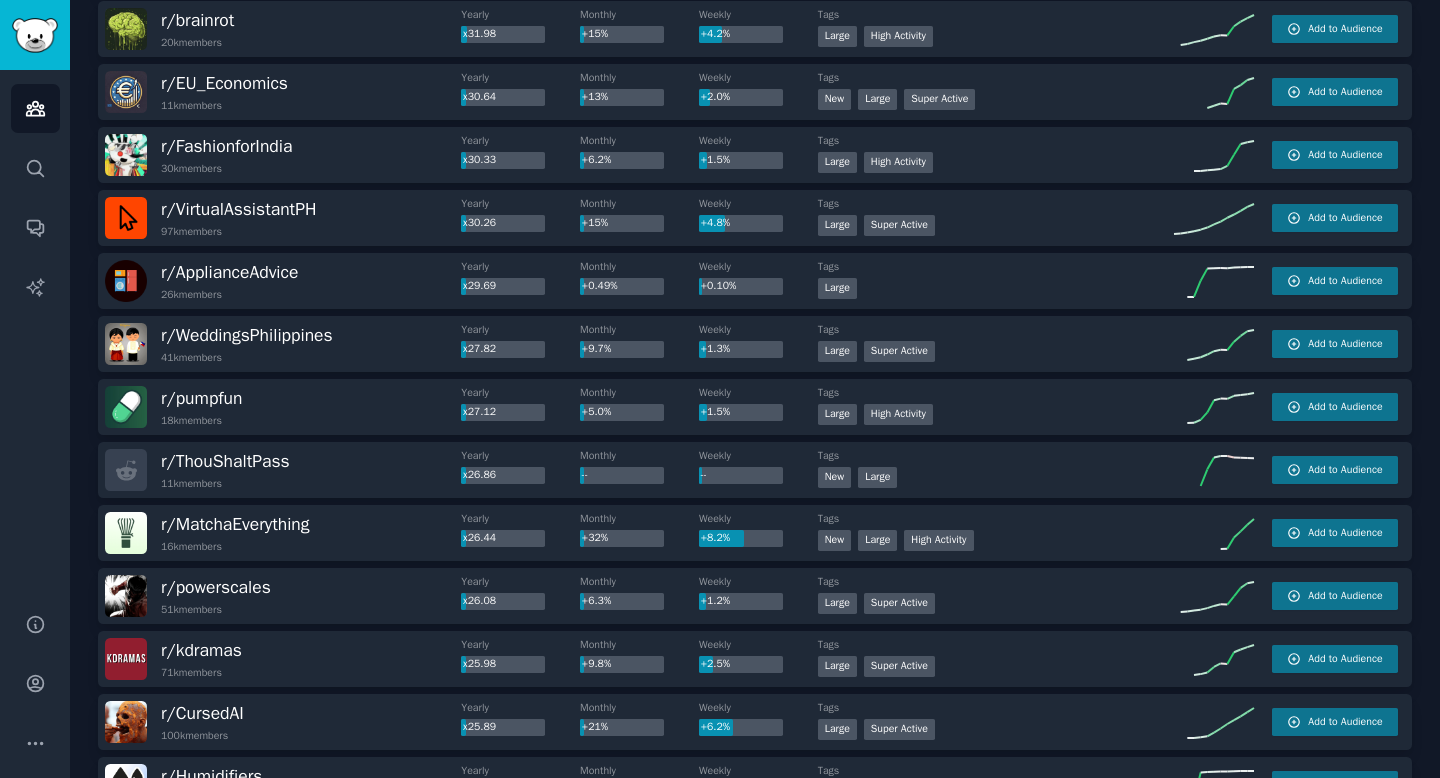 scroll, scrollTop: 1957, scrollLeft: 0, axis: vertical 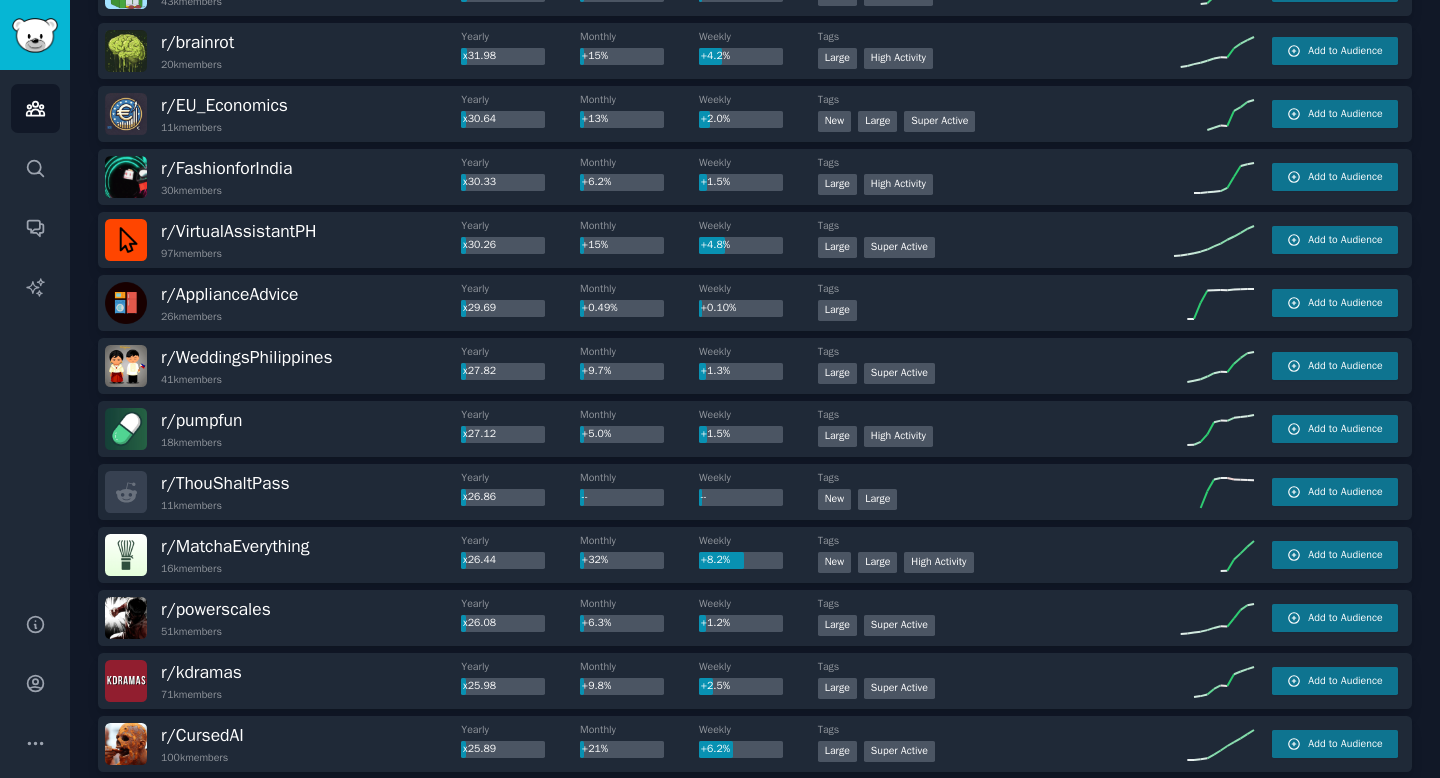 drag, startPoint x: 1439, startPoint y: 448, endPoint x: 1439, endPoint y: 220, distance: 228 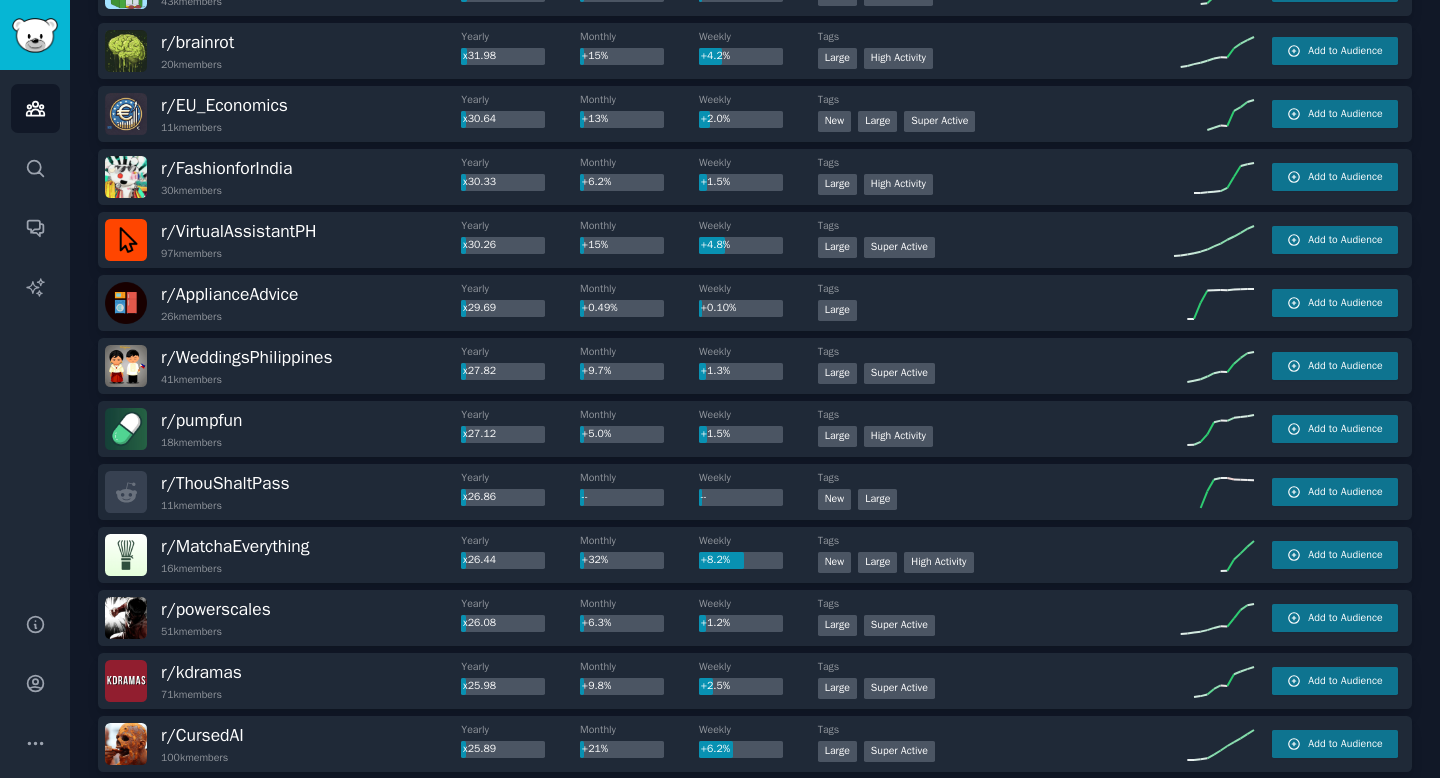 click on "Audiences Info New Saved Curated Trending Top   Subreddits Top Subreddits Largest Active Growing Sort by Member Growth Timeframe Yearly Size 10k - 100k r/ vibecoding 37k  members Yearly x513.72 Monthly +53% Weekly +11% Tags 10,000 - 100,000 members New Large Super Active Add to Audience r/ Creative_Home_Decor 34k  members Yearly x424.41 Monthly +79% Weekly +9.0% Tags 10,000 - 100,000 members New Large Add to Audience r/ smallbusinessindia 55k  members Yearly x286.17 Monthly +10% Weekly +4.5% Tags >= 95th percentile for submissions / day Large Super Active Add to Audience r/ gothgirlfashion 52k  members Yearly x278.62 Monthly +46% Weekly +11% Tags Large High Activity Add to Audience r/ BlueskySkeets 68k  members Yearly x185.27 Monthly +38% Weekly +6.5% Tags Large High Activity Add to Audience r/ over60selfies 21k  members Yearly x162.26 Monthly x72.07 Weekly +0.30% Tags New Large Super Active Add to Audience r/ AskUS 56k  members Yearly x151.93 Monthly -- Weekly -- Tags >= 80th percentile for submissions / day" at bounding box center [755, 389] 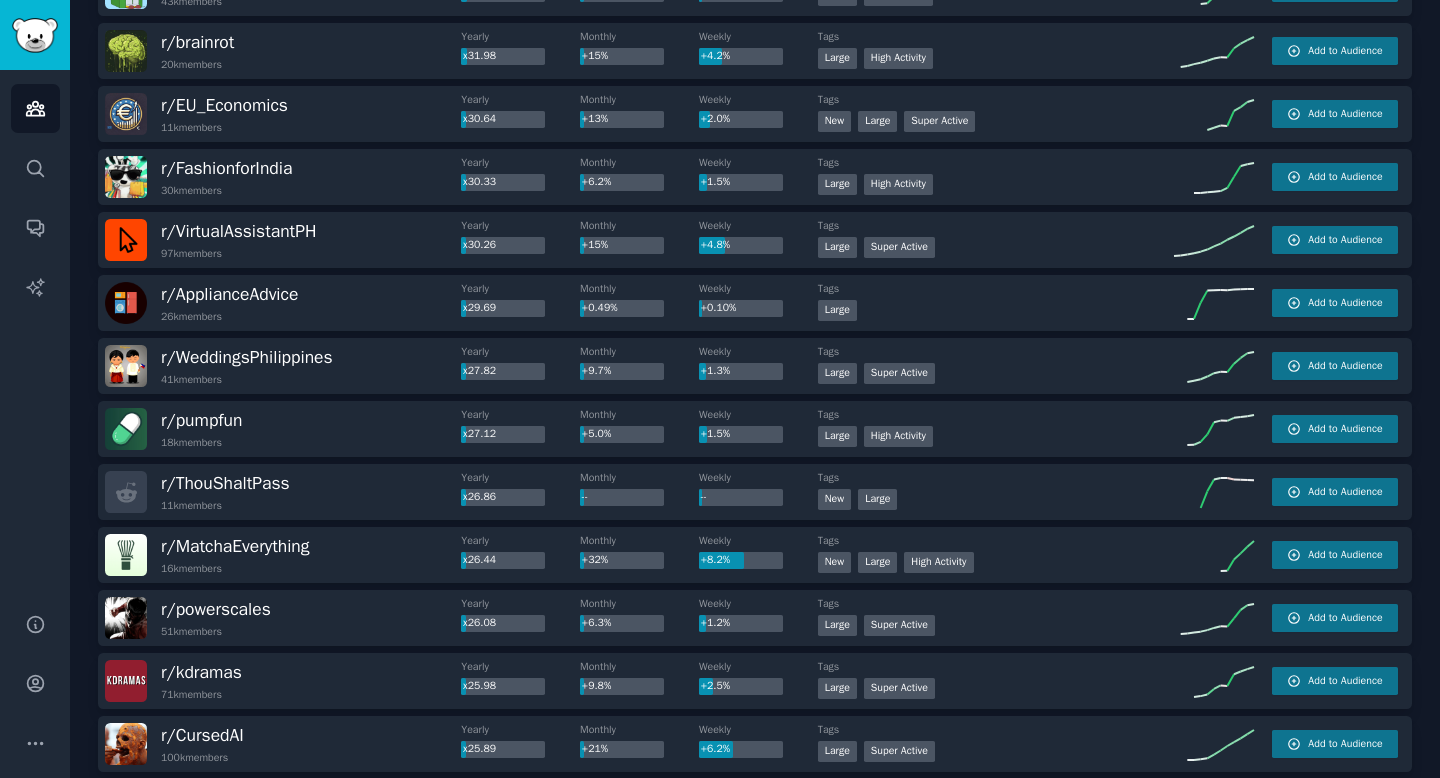 click on "Audiences Info New Saved Curated Trending Top   Subreddits Top Subreddits Largest Active Growing Sort by Member Growth Timeframe Yearly Size 10k - 100k r/ vibecoding 37k  members Yearly x513.72 Monthly +53% Weekly +11% Tags 10,000 - 100,000 members New Large Super Active Add to Audience r/ Creative_Home_Decor 34k  members Yearly x424.41 Monthly +79% Weekly +9.0% Tags 10,000 - 100,000 members New Large Add to Audience r/ smallbusinessindia 55k  members Yearly x286.17 Monthly +10% Weekly +4.5% Tags >= 95th percentile for submissions / day Large Super Active Add to Audience r/ gothgirlfashion 52k  members Yearly x278.62 Monthly +46% Weekly +11% Tags Large High Activity Add to Audience r/ BlueskySkeets 68k  members Yearly x185.27 Monthly +38% Weekly +6.5% Tags Large High Activity Add to Audience r/ over60selfies 21k  members Yearly x162.26 Monthly x72.07 Weekly +0.30% Tags New Large Super Active Add to Audience r/ AskUS 56k  members Yearly x151.93 Monthly -- Weekly -- Tags >= 80th percentile for submissions / day" at bounding box center [755, 389] 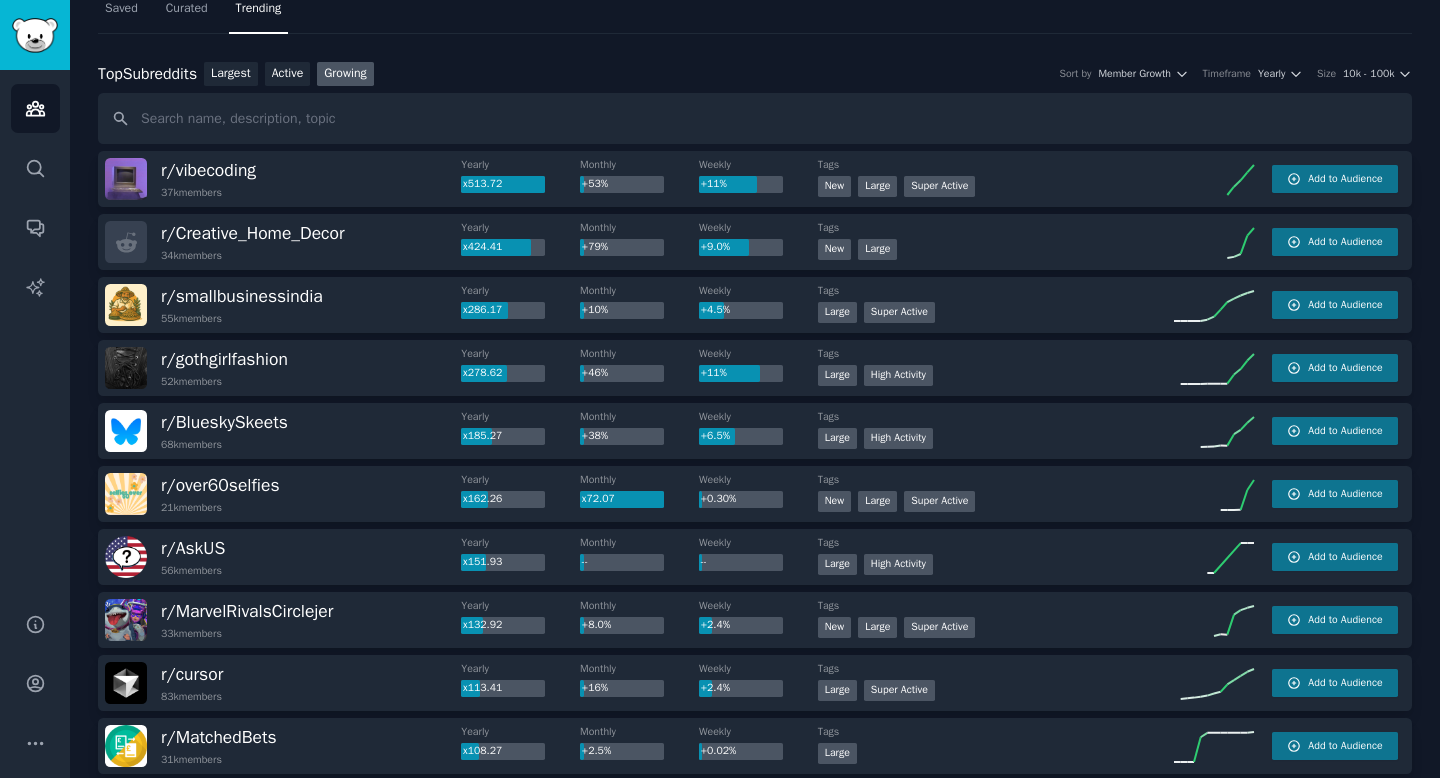 scroll, scrollTop: 0, scrollLeft: 0, axis: both 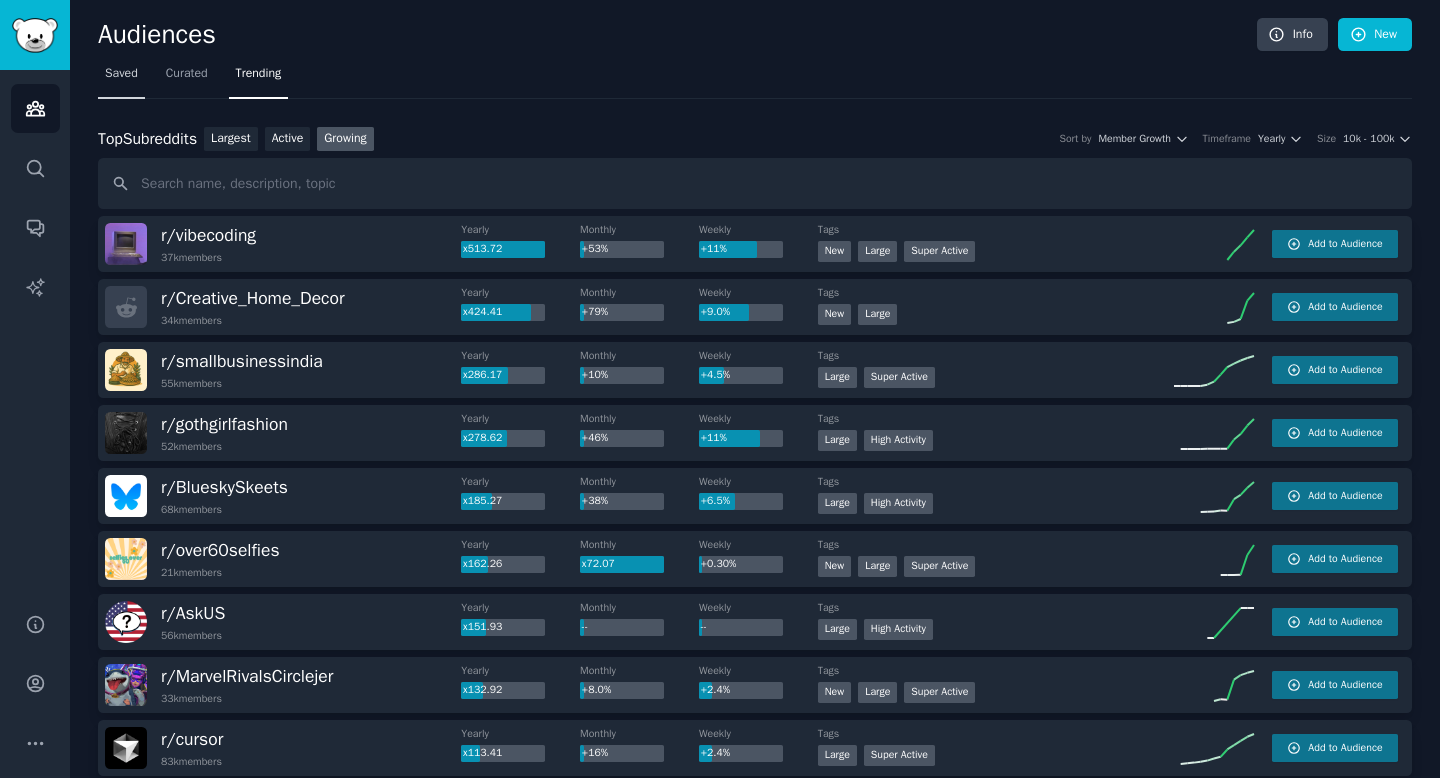 click on "Saved" at bounding box center (121, 74) 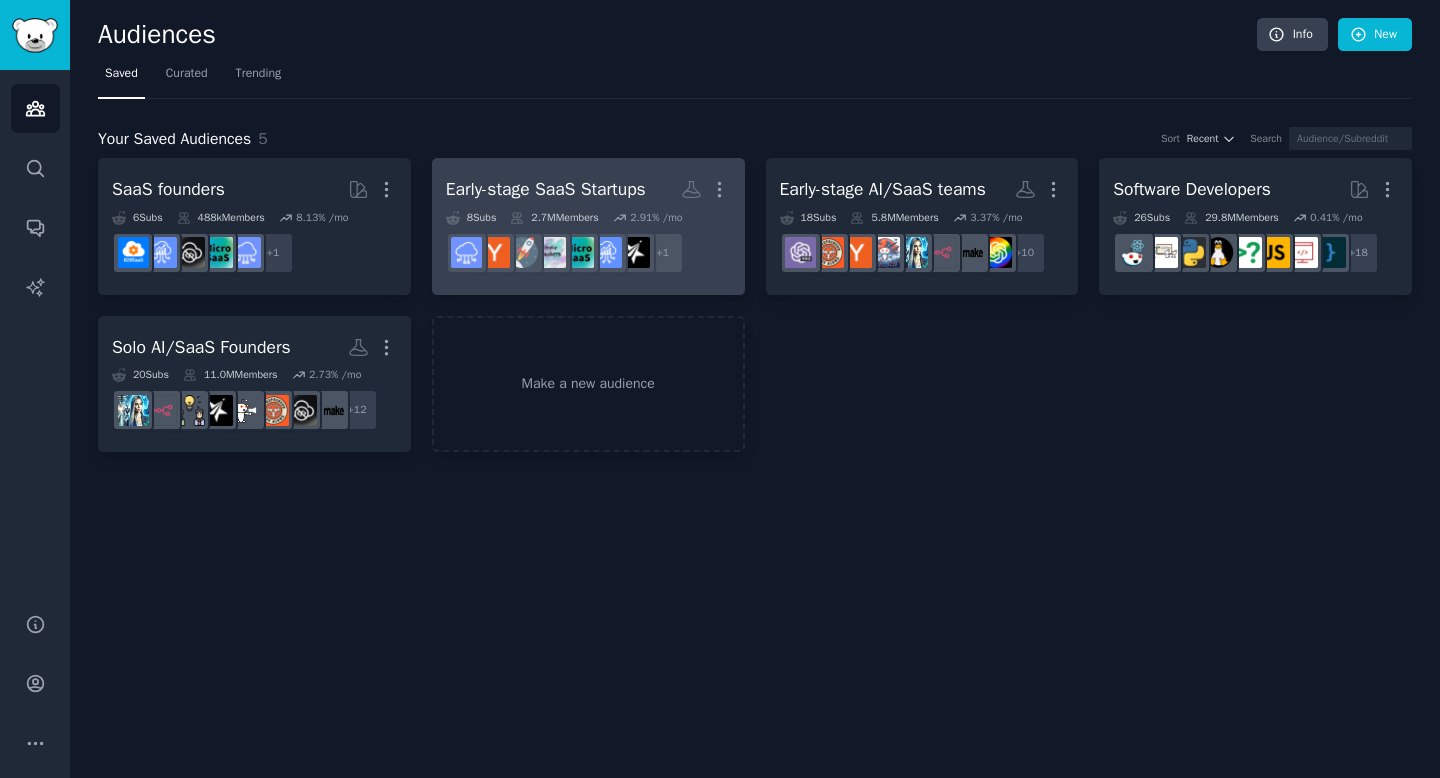 click on "Early-stage SaaS Startups" at bounding box center [546, 189] 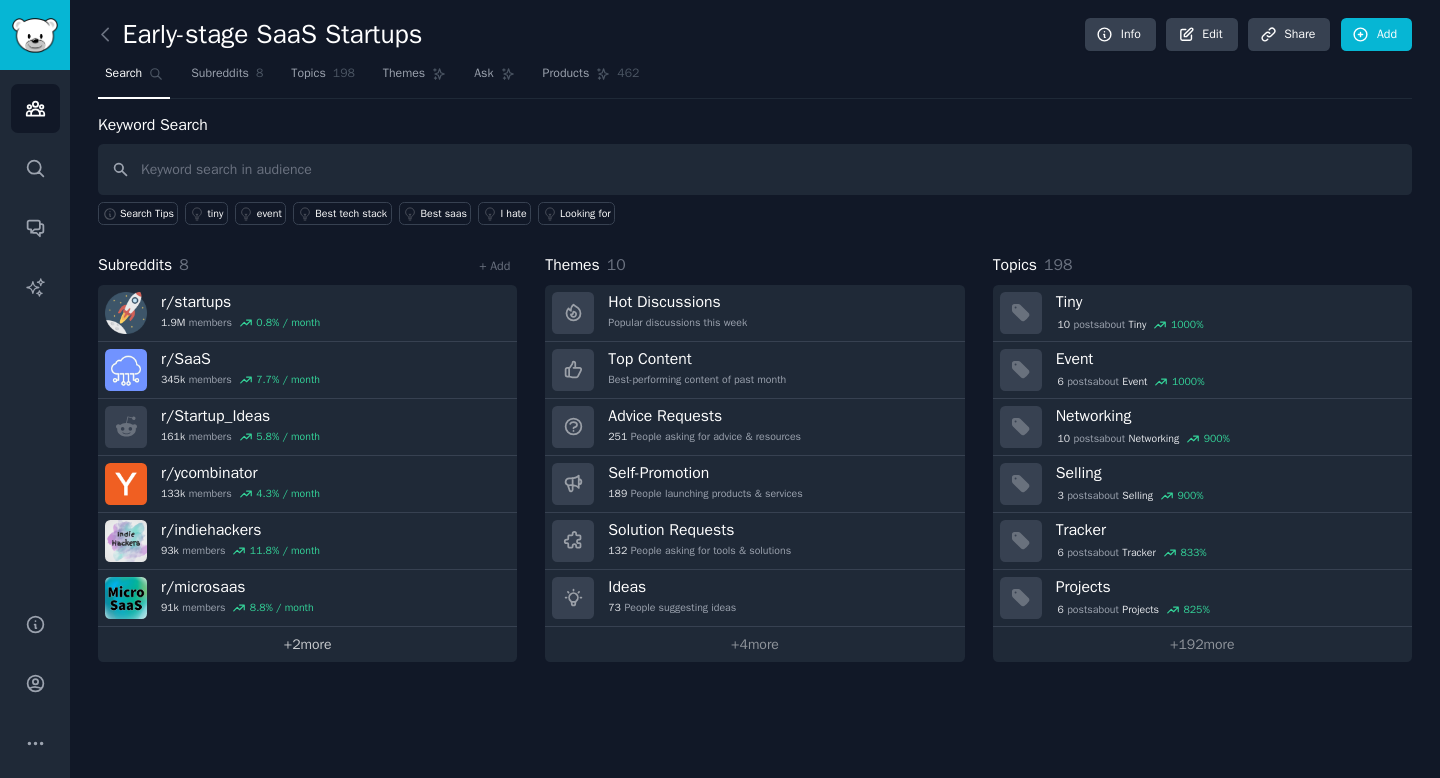 click on "+  2  more" at bounding box center (307, 644) 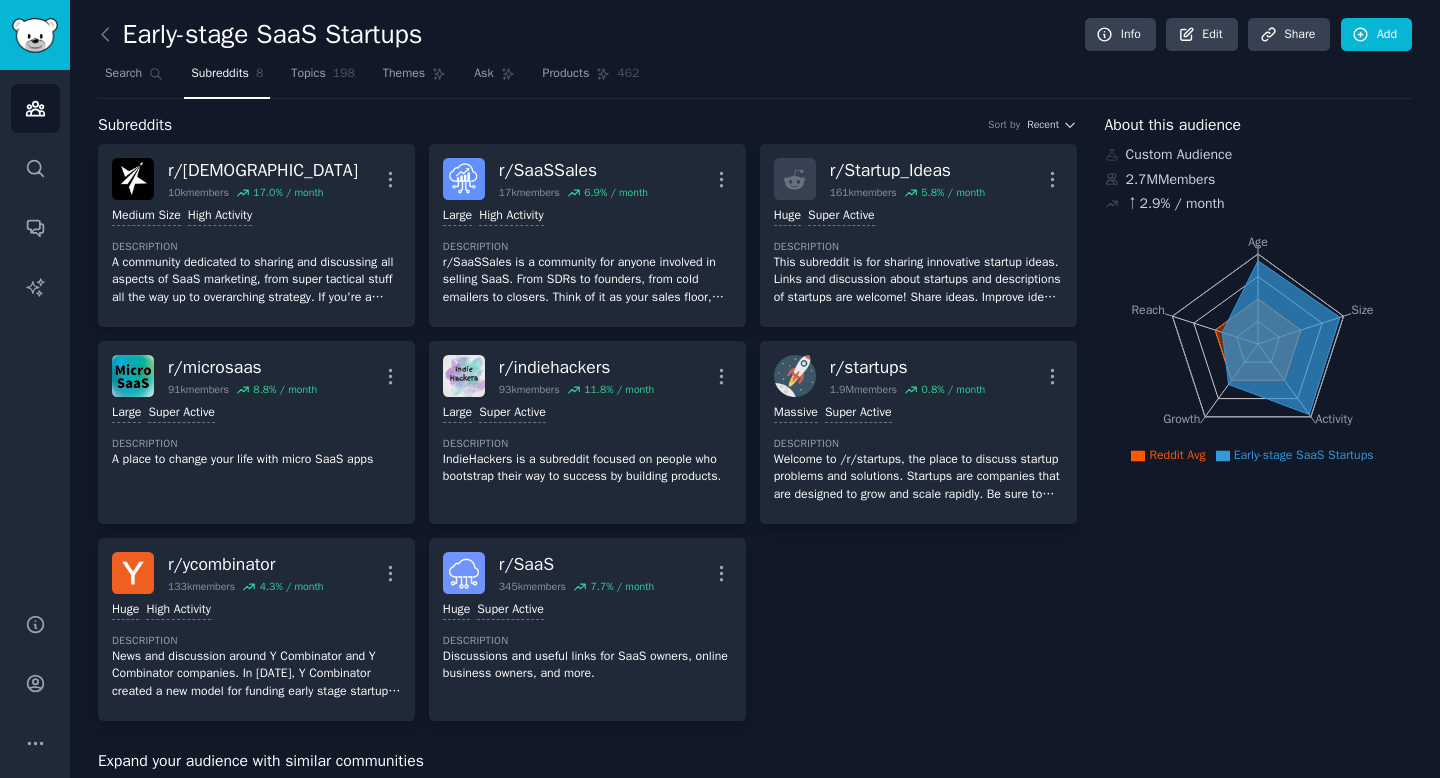 click on "r/ SaaSMarketing 10k  members 17.0 % / month More Medium Size High Activity Description A community dedicated to sharing and discussing all aspects of SaaS marketing,  from super tactical stuff all the way up to overarching strategy.
If you're a SaaS founder and you're making $5K-$500K MRR, consider joining our premium mastermind community [DOMAIN_NAME] as well. r/ SaaSSales 17k  members 6.9 % / month More Large High Activity Description r/SaaSSales is a community for anyone involved in selling SaaS. From SDRs to founders, from cold emailers to closers. Think of it as your sales floor, strategy room, and watercooler all in one.
What this community is for:
Learning and sharing the craft of SaaS sales
Promoting your SaaS (as long as it’s useful or insightful, no generic link drops)
Finding and posting and requesting deals on sales tools
Talking tactics, playbooks, wins, fails, and everything in between
r/ Startup_Ideas 161k  members 5.8 % / month More Huge Super Active Description r/ microsaas 91k" at bounding box center [587, 432] 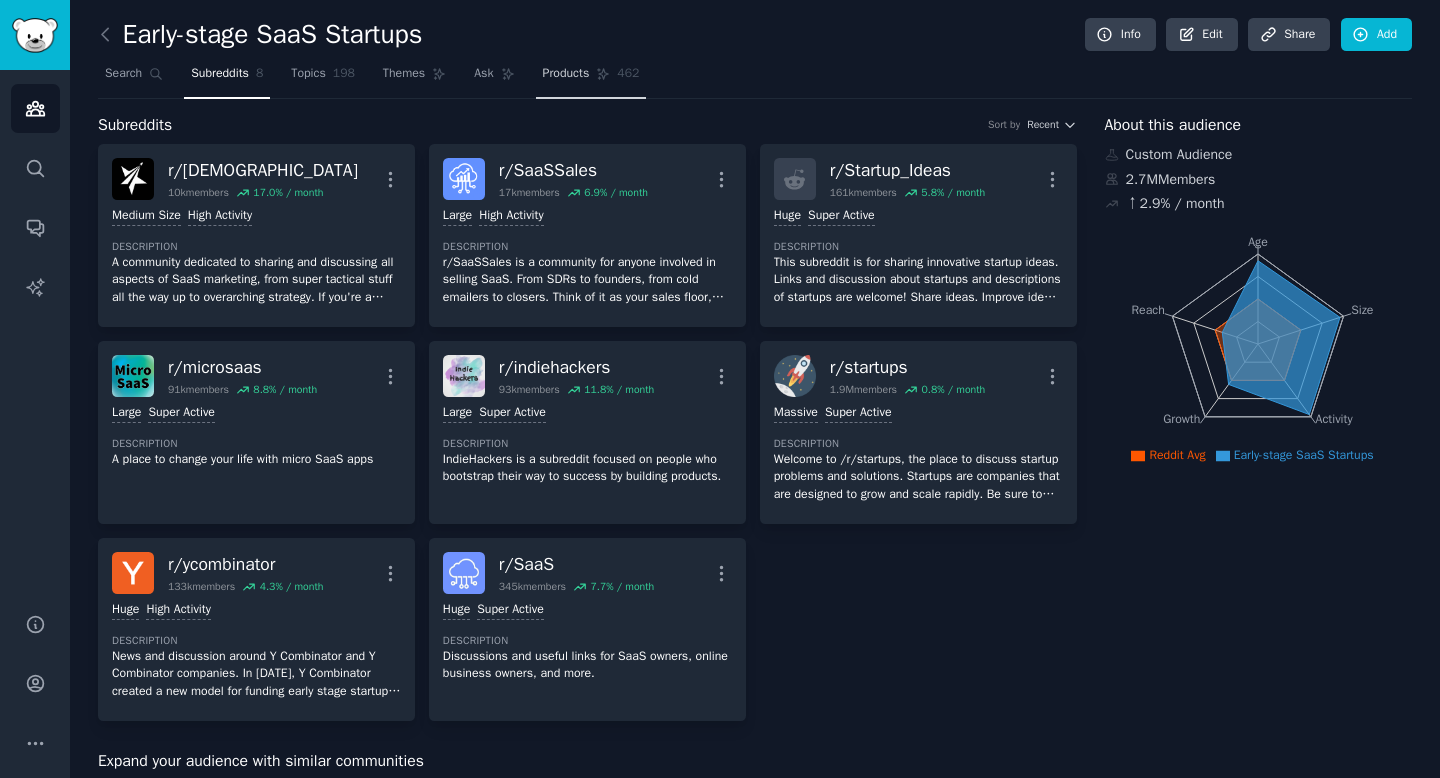 click on "Products" at bounding box center [566, 74] 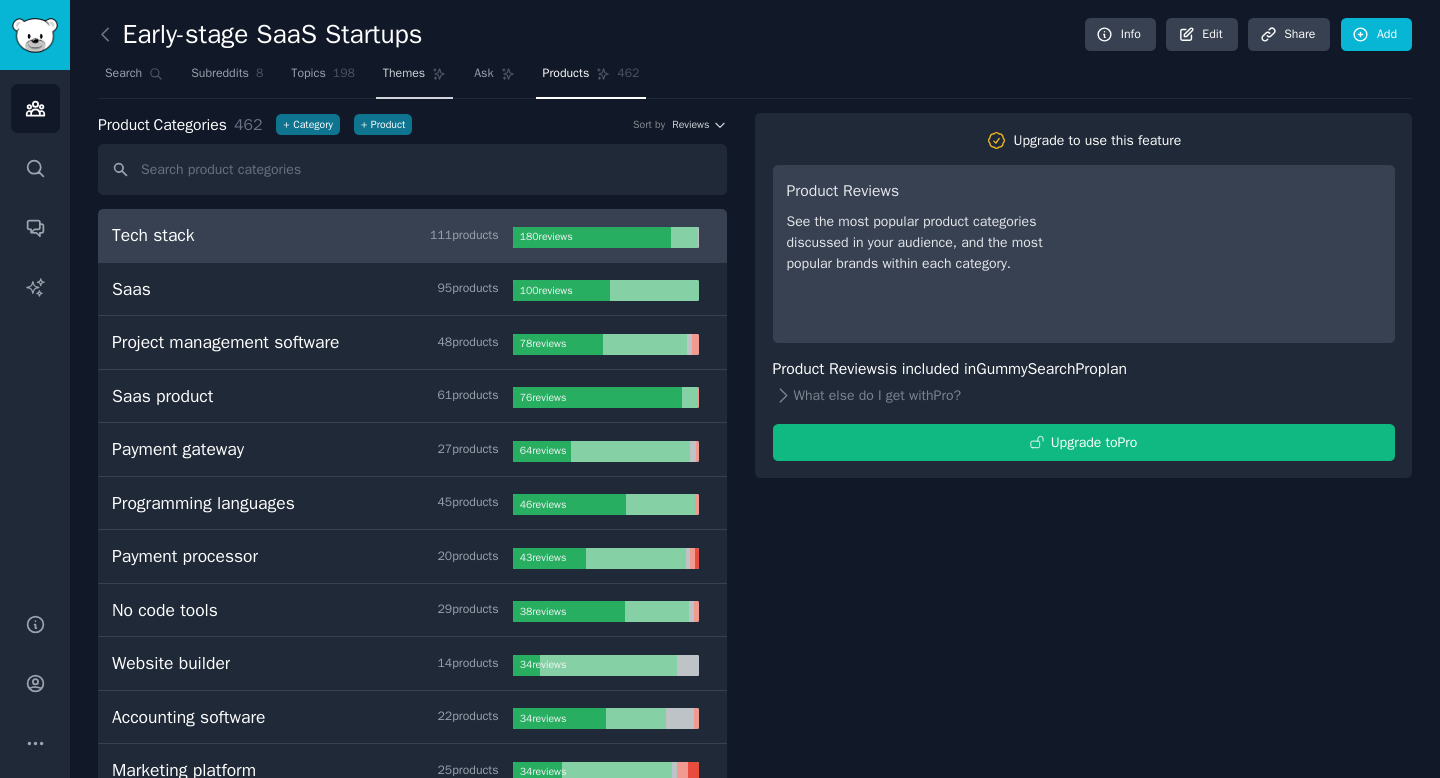 click on "Themes" at bounding box center (404, 74) 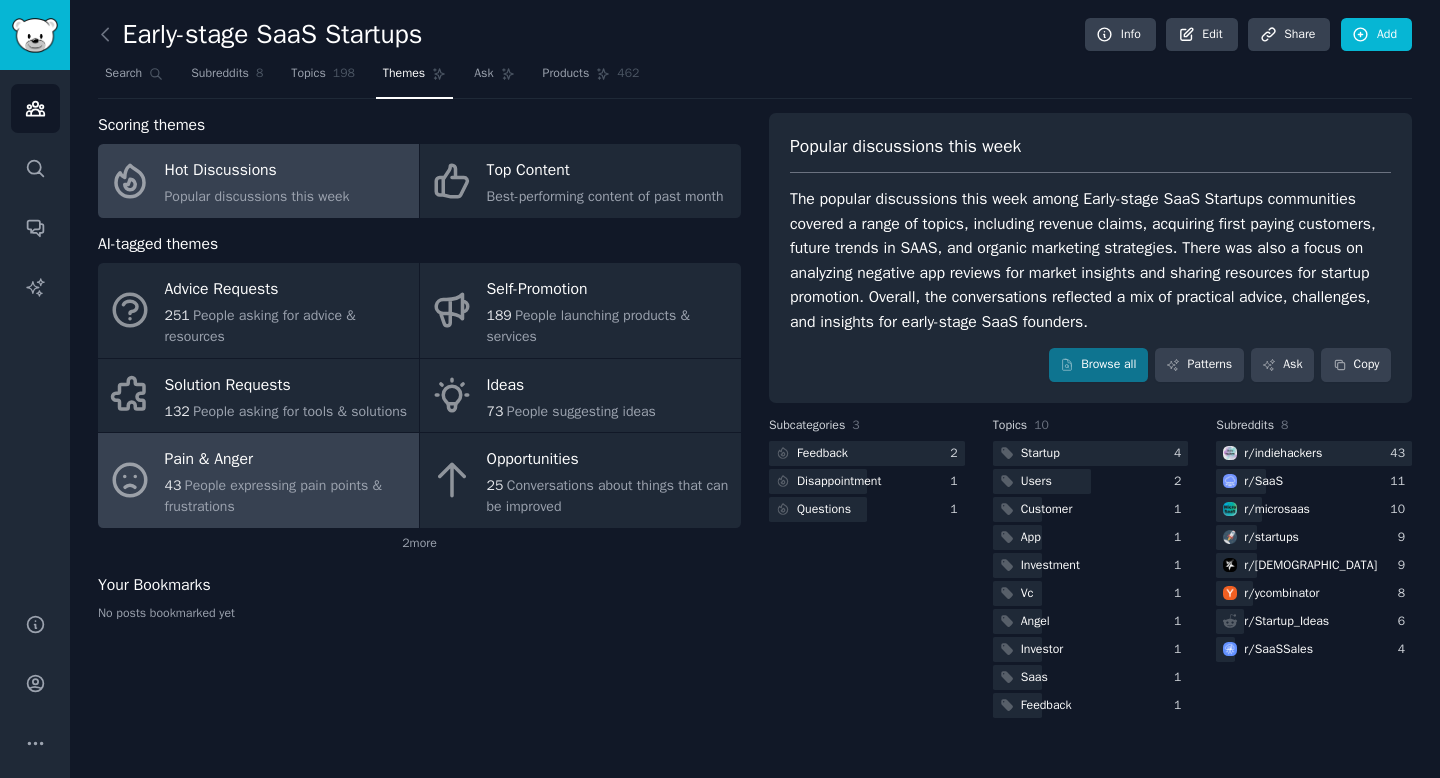 click on "People expressing pain points & frustrations" at bounding box center (273, 496) 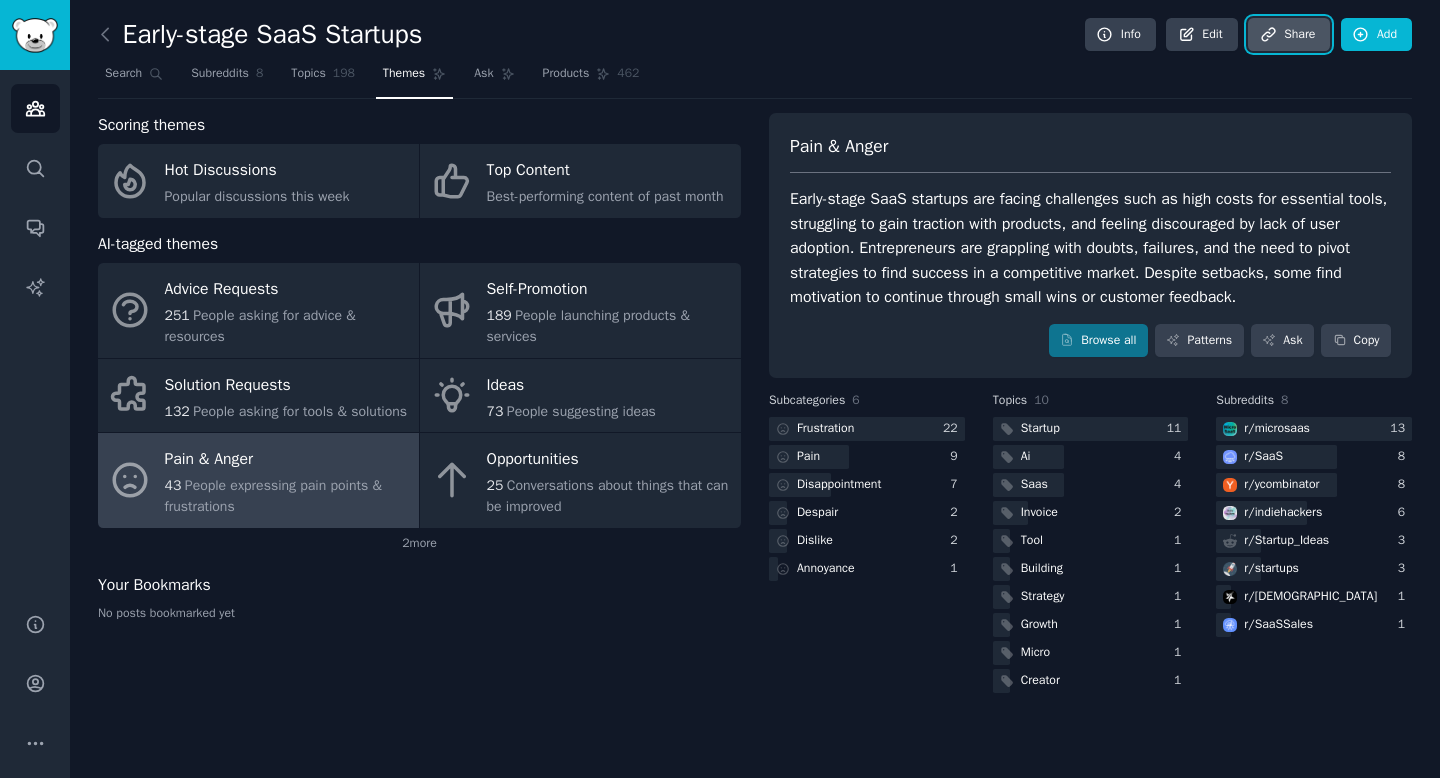 click on "Share" at bounding box center (1289, 35) 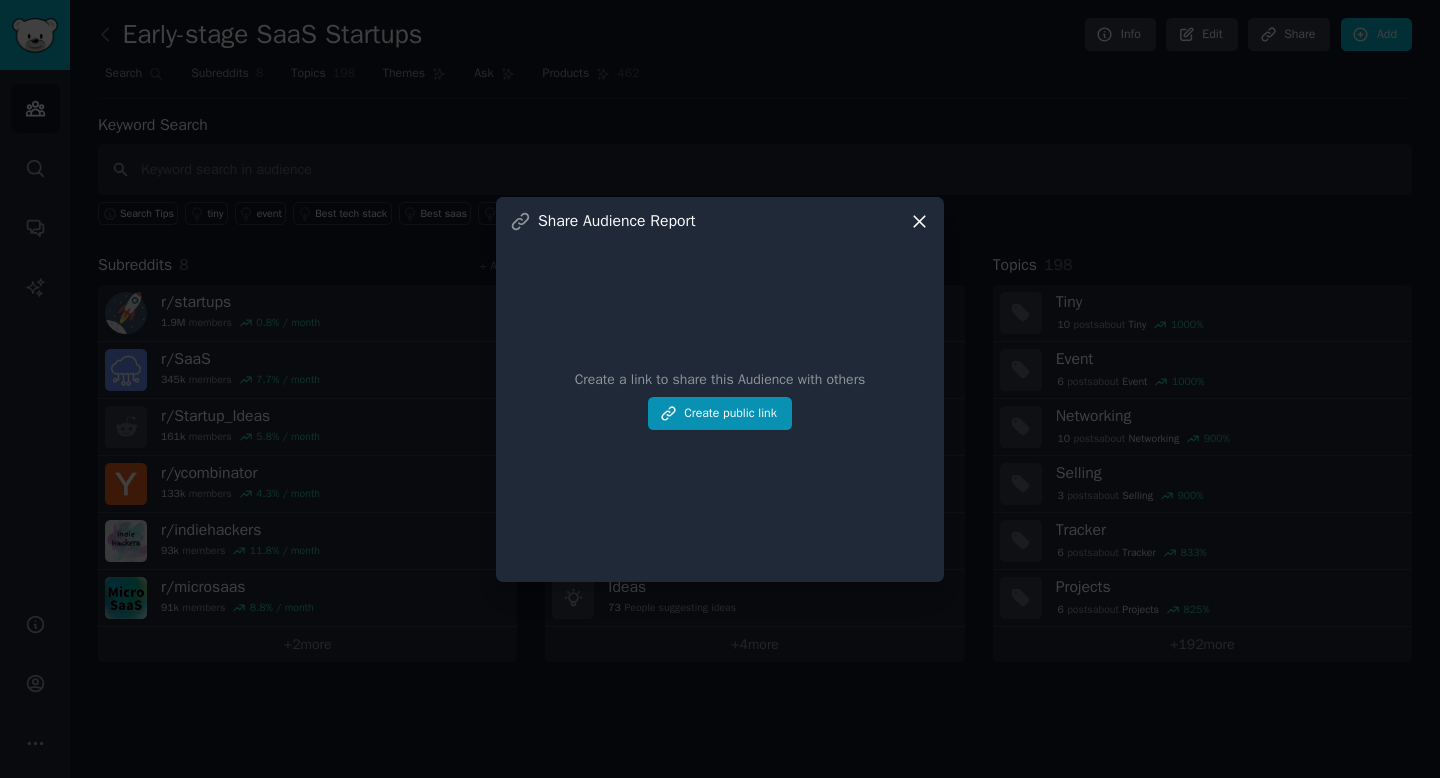 click 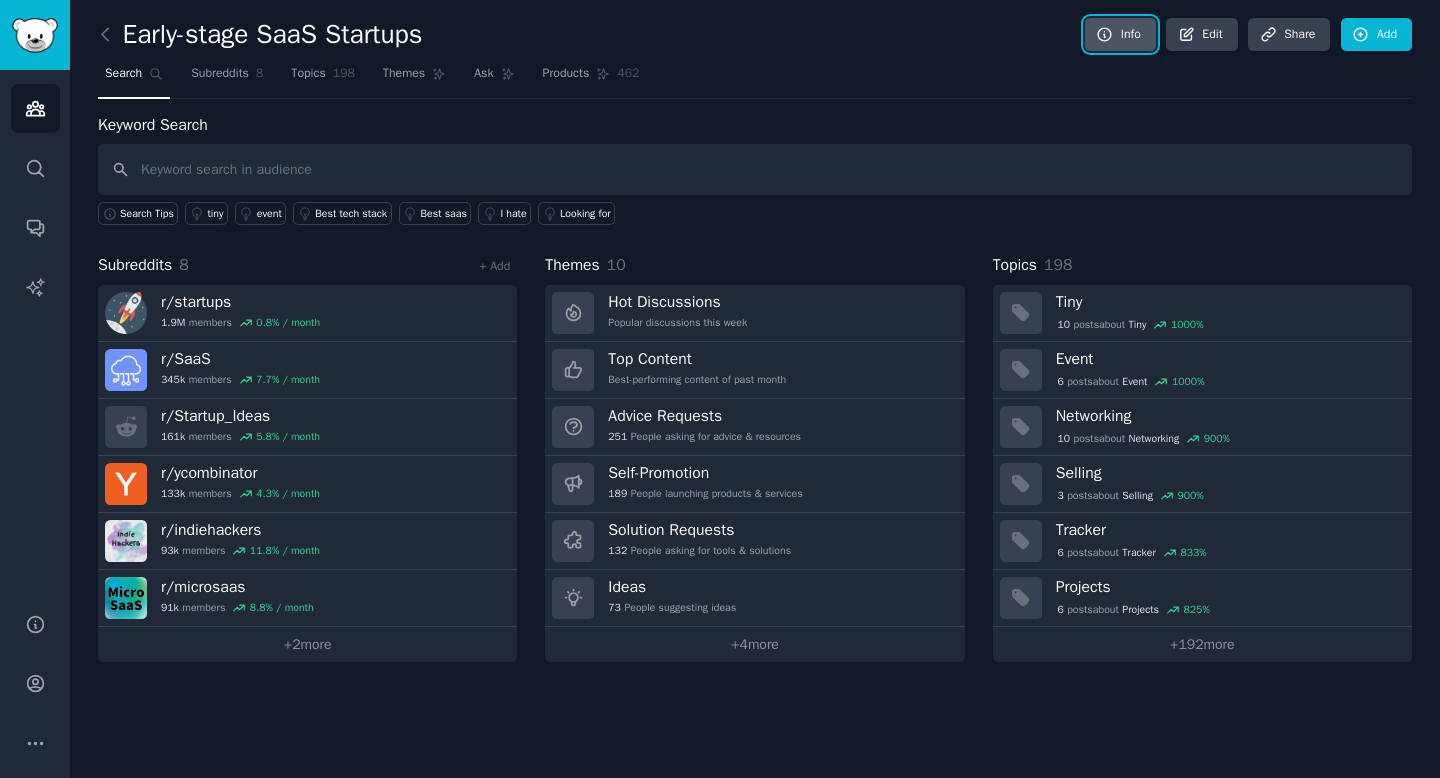 click on "Info" at bounding box center (1120, 35) 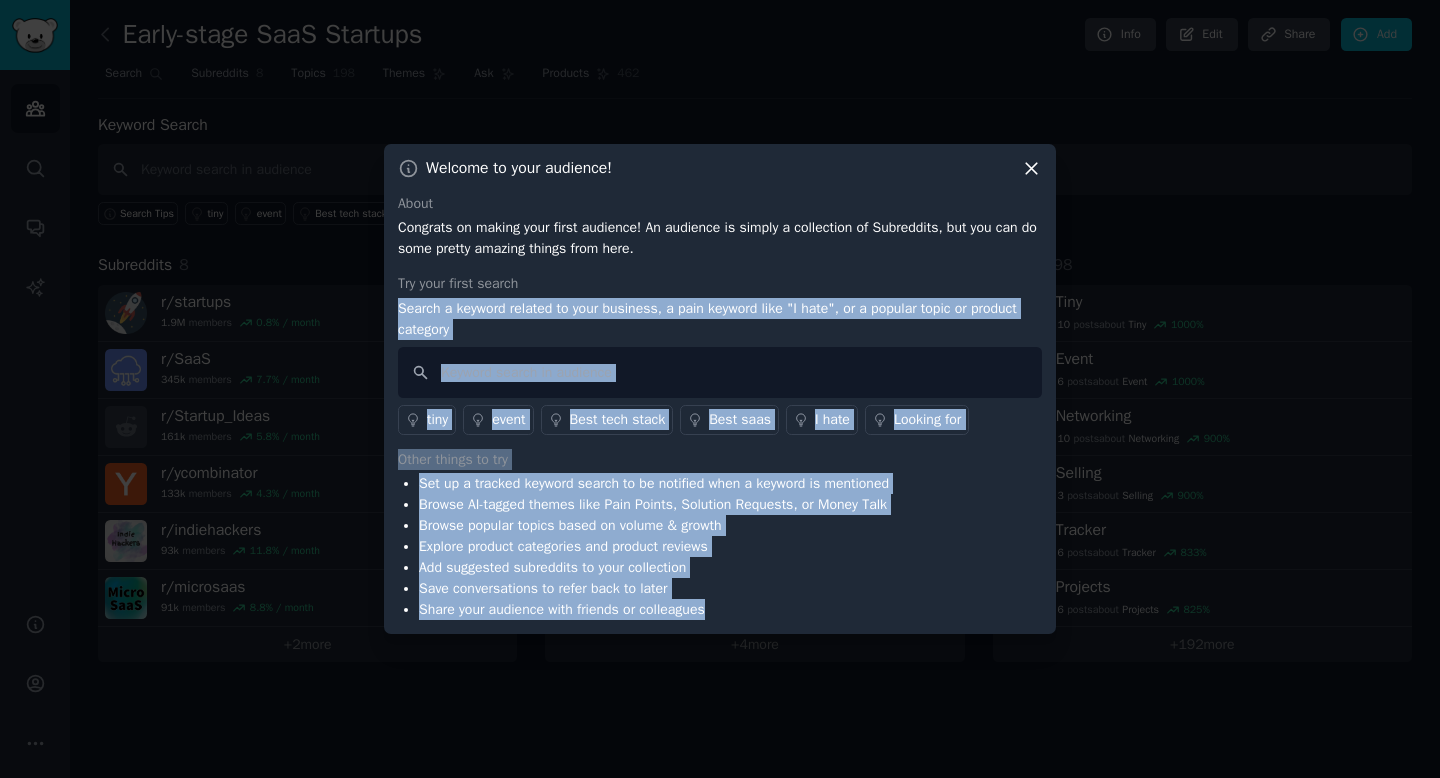 drag, startPoint x: 740, startPoint y: 276, endPoint x: 594, endPoint y: 632, distance: 384.77527 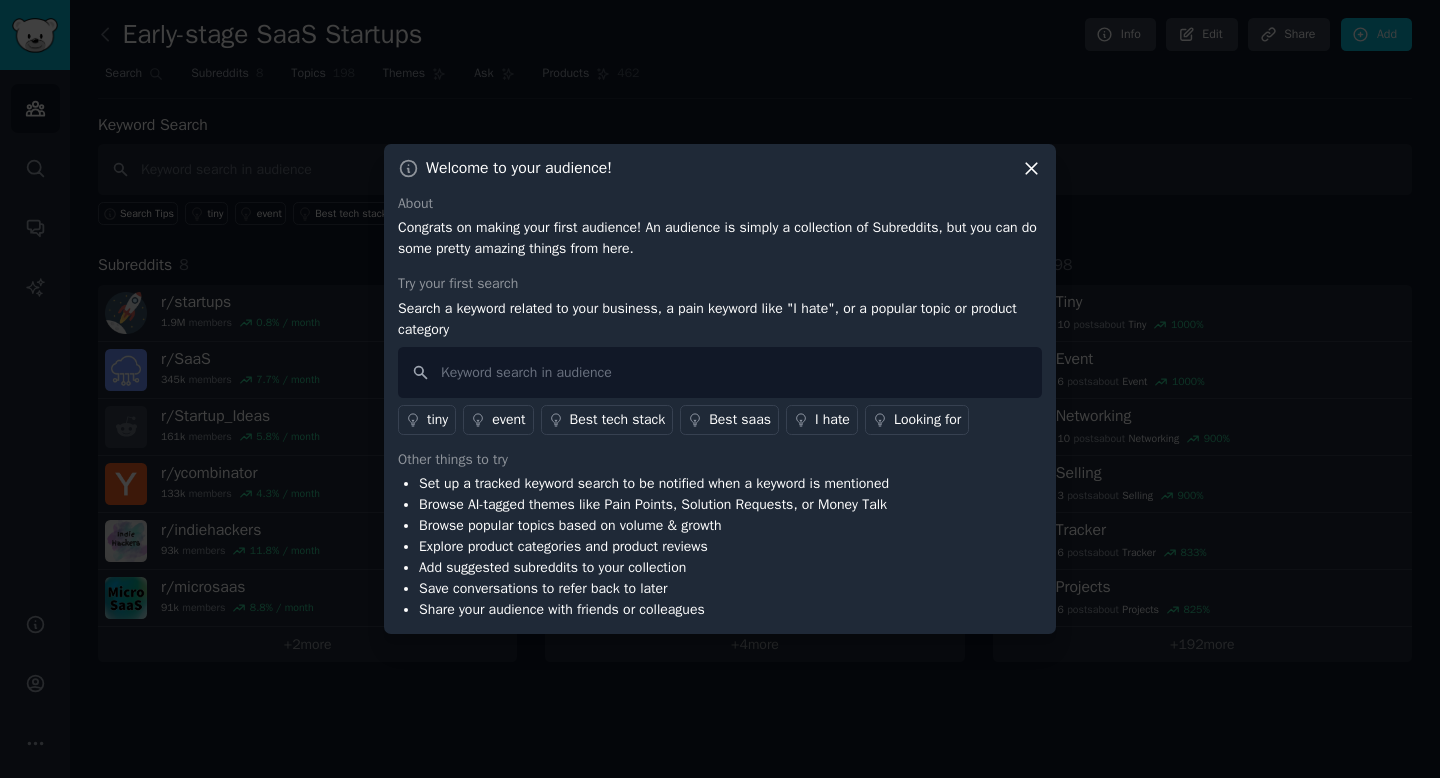 click 